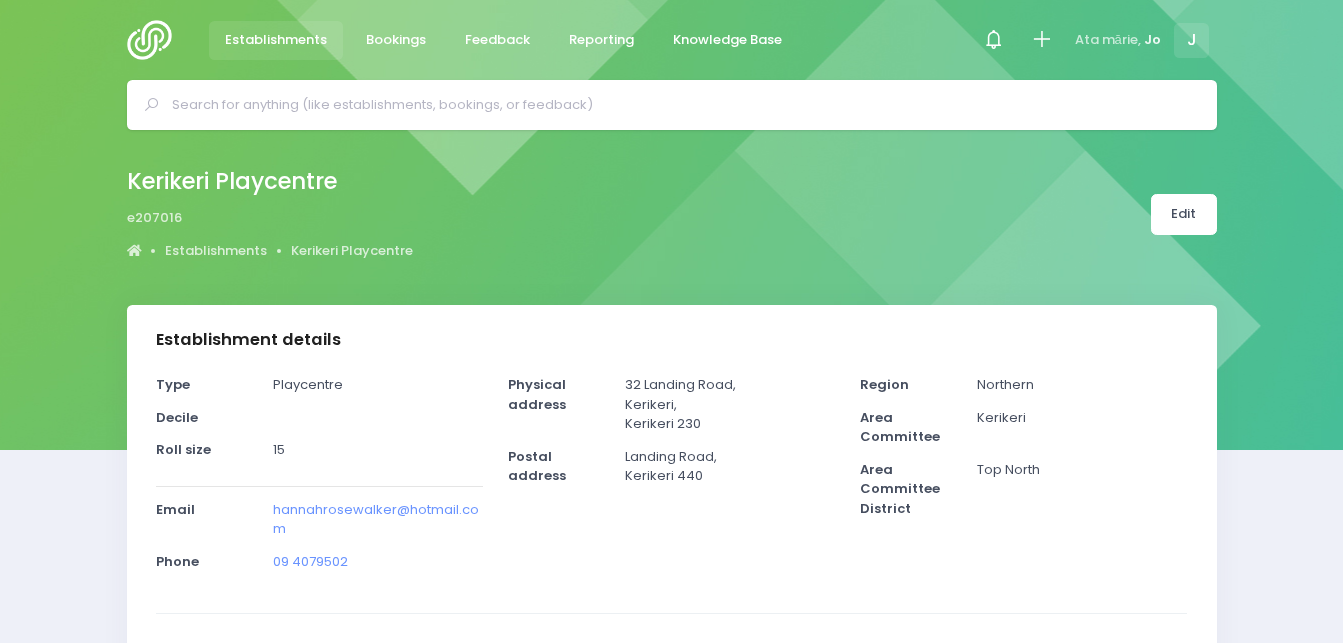 select on "5" 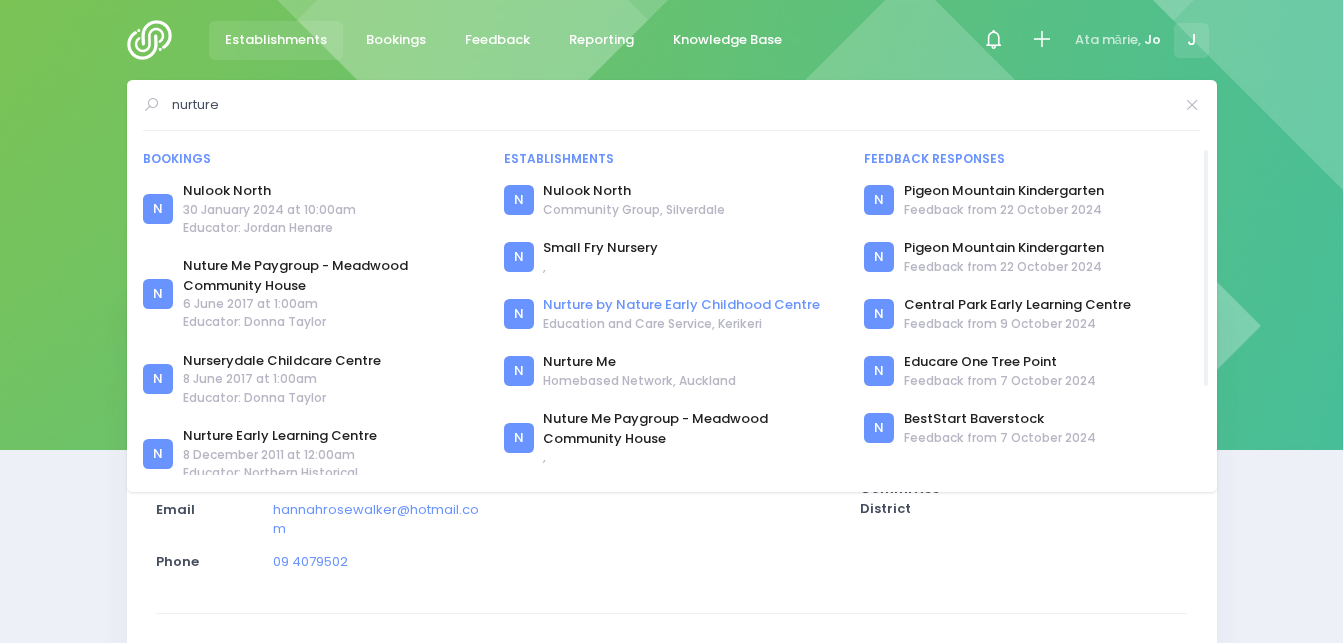 type on "nurture" 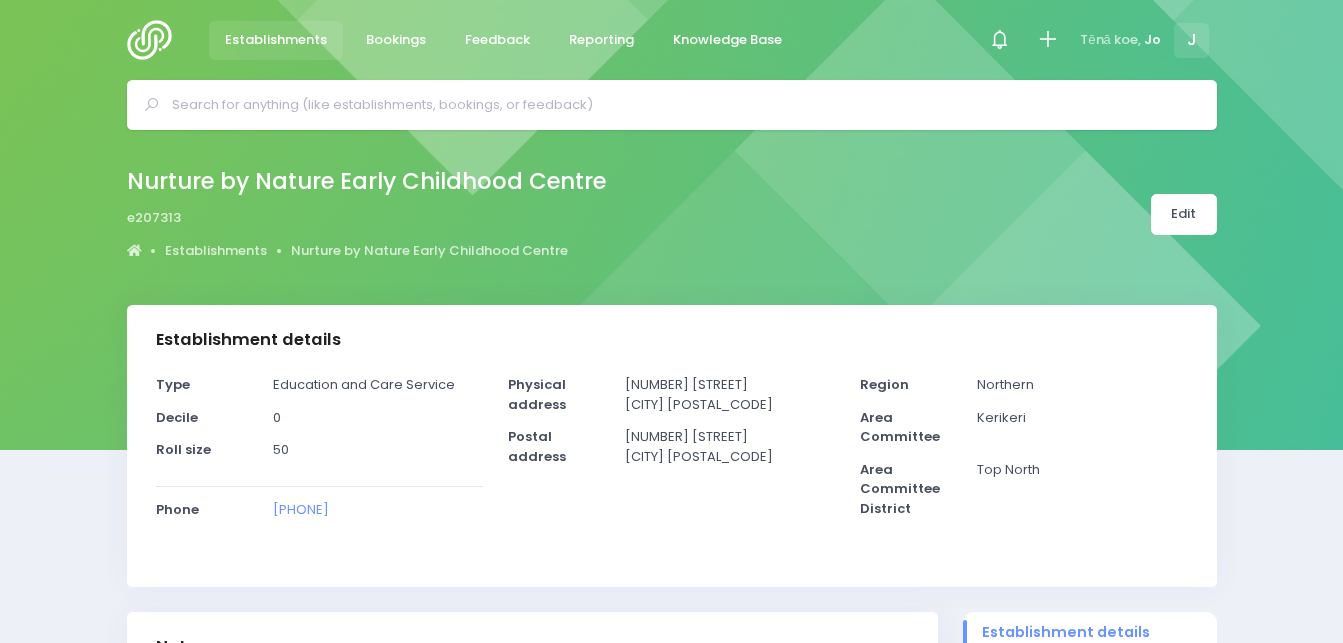 select on "5" 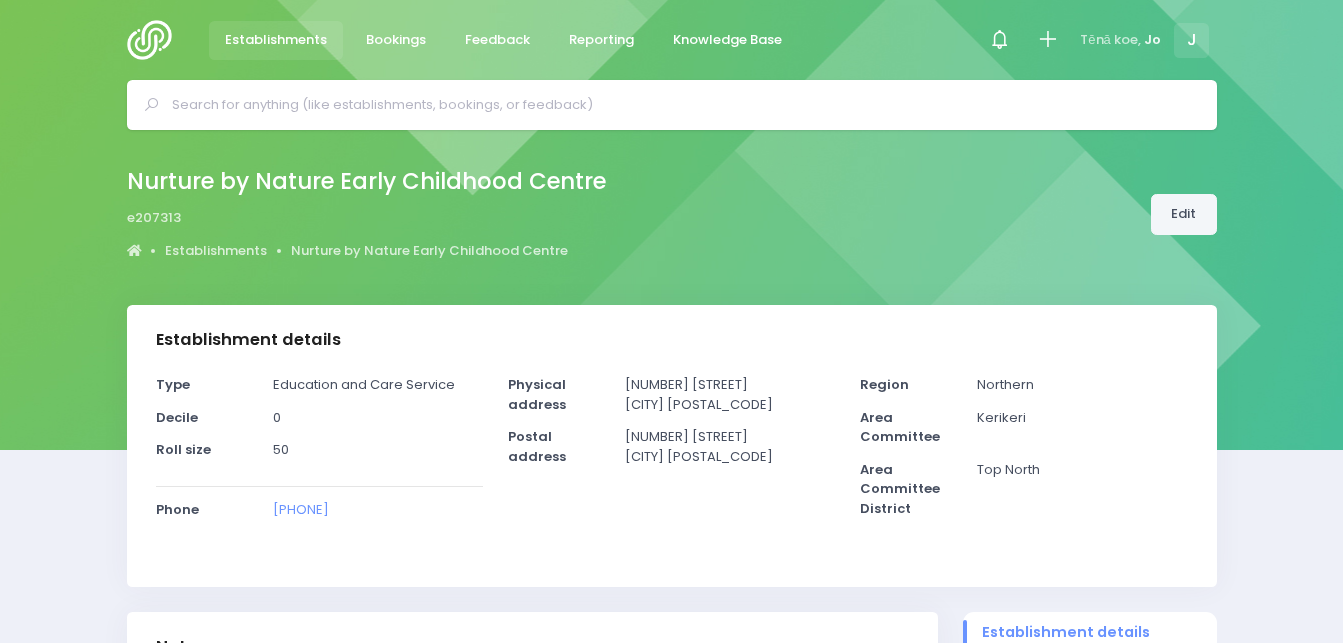 click on "Edit" at bounding box center [1184, 214] 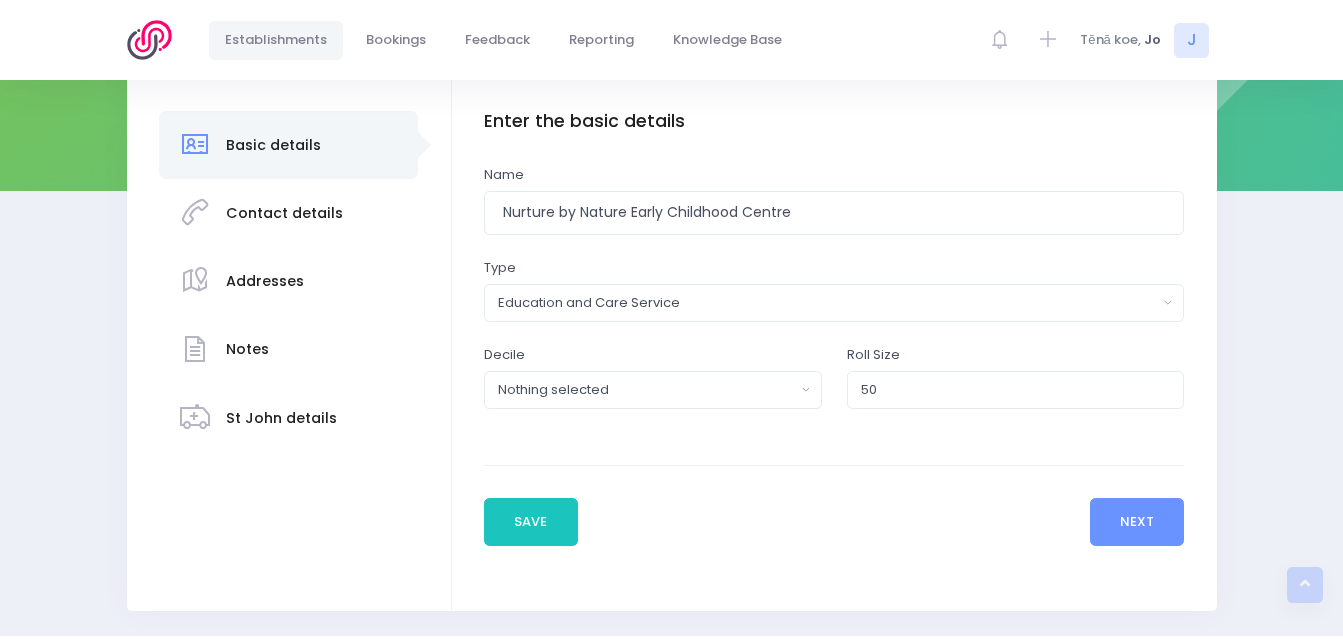scroll, scrollTop: 317, scrollLeft: 0, axis: vertical 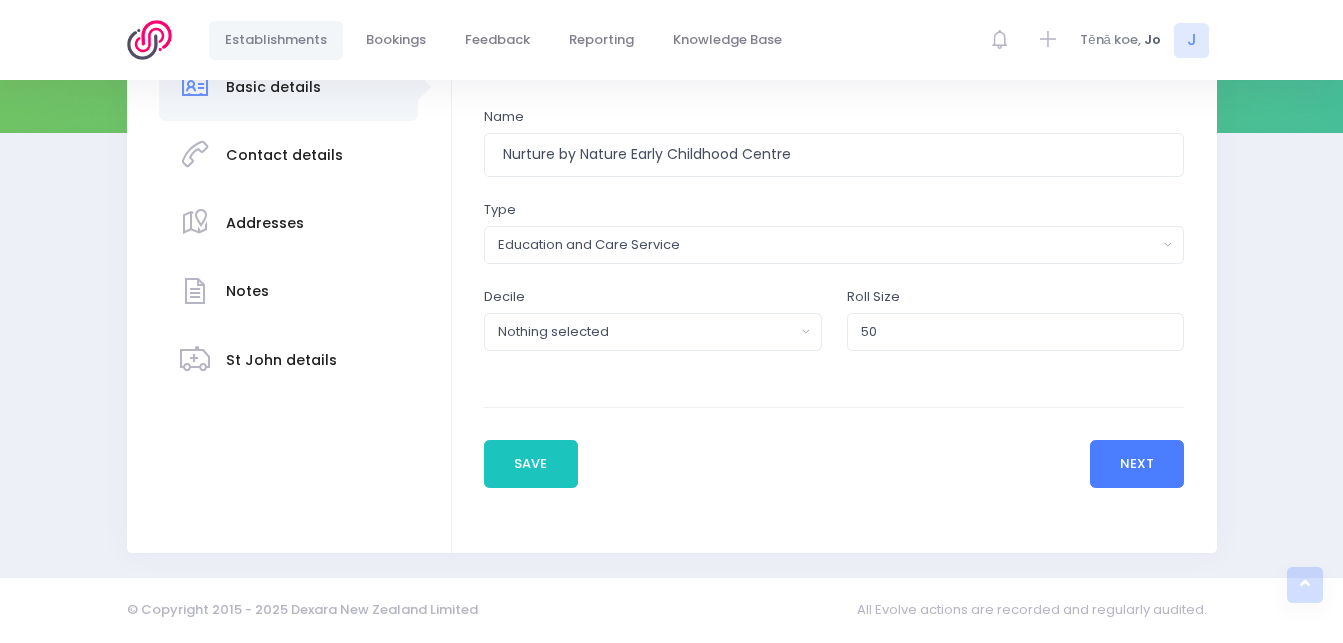 click on "Next" at bounding box center [1137, 464] 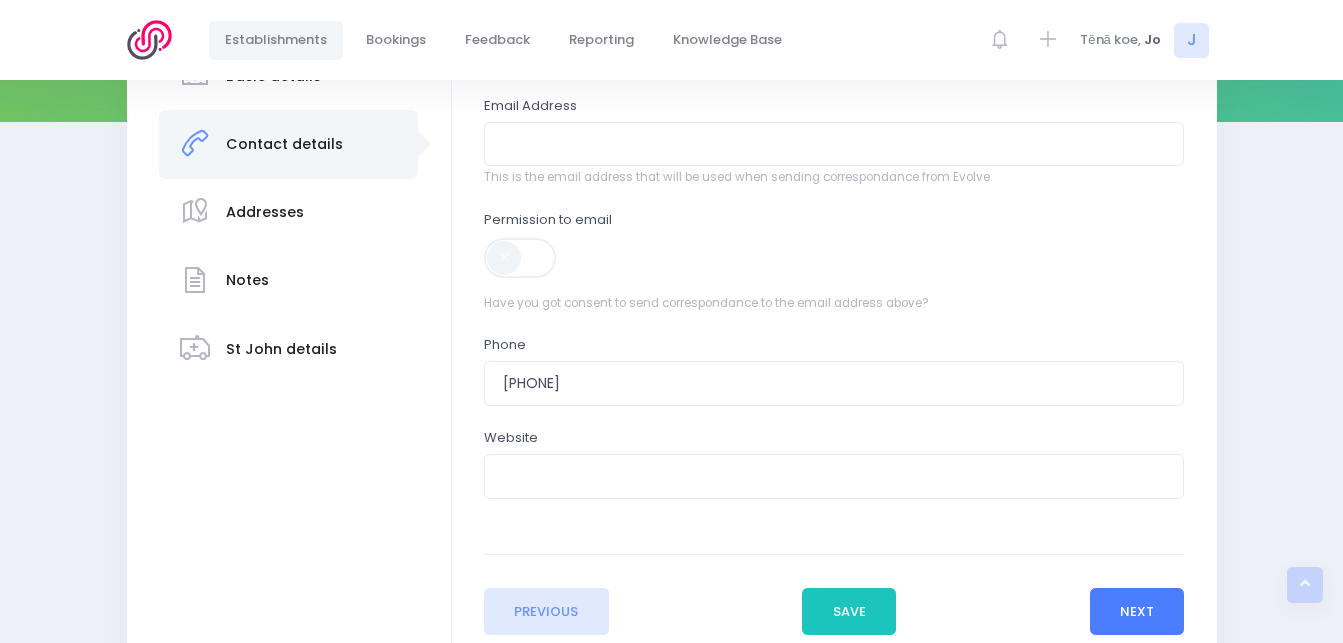 scroll, scrollTop: 367, scrollLeft: 0, axis: vertical 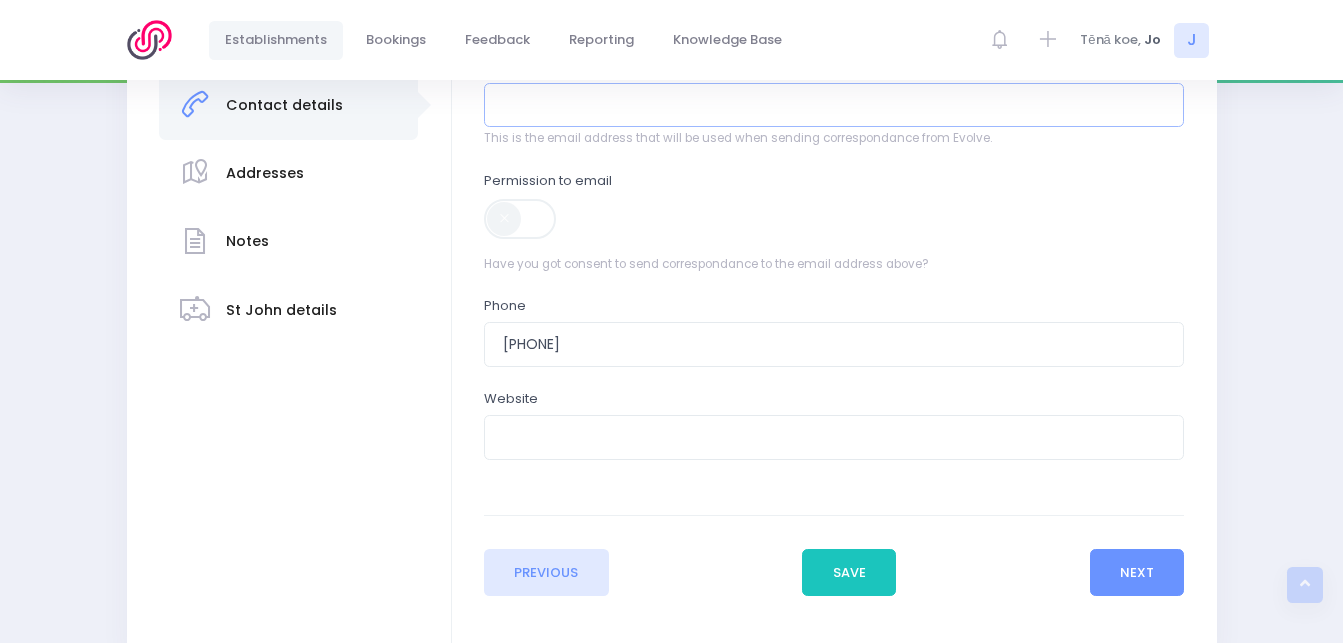 click at bounding box center [834, 105] 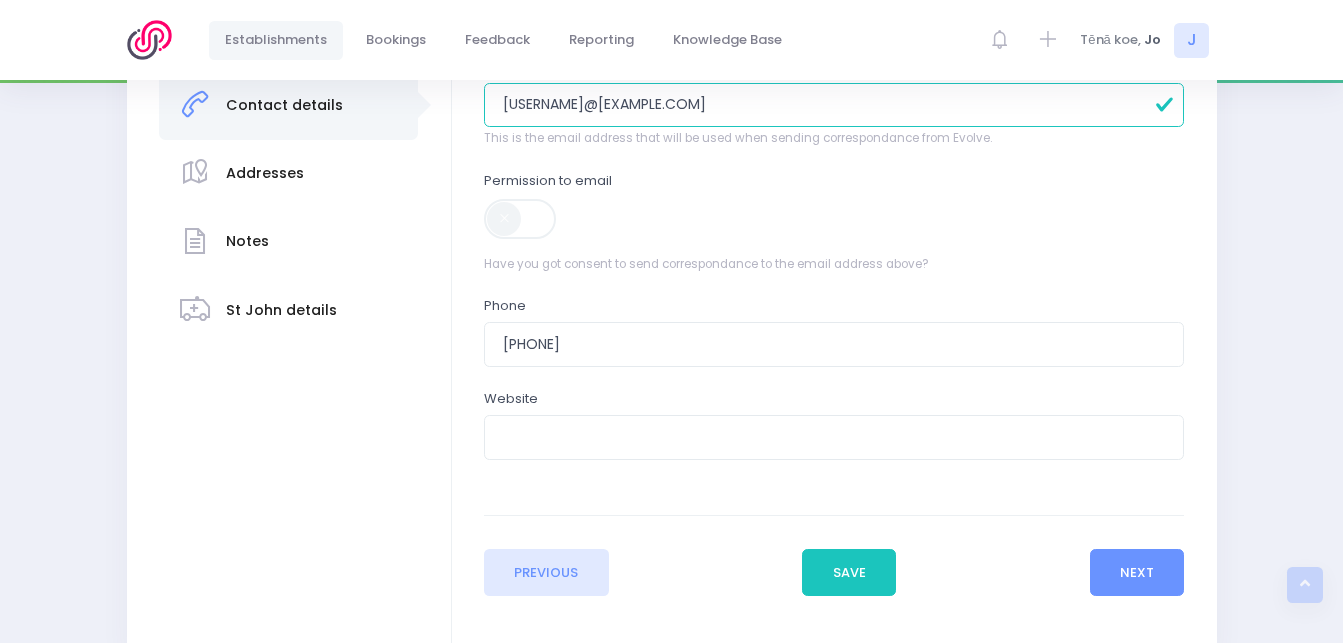 type on "jessieznz@gmail.com" 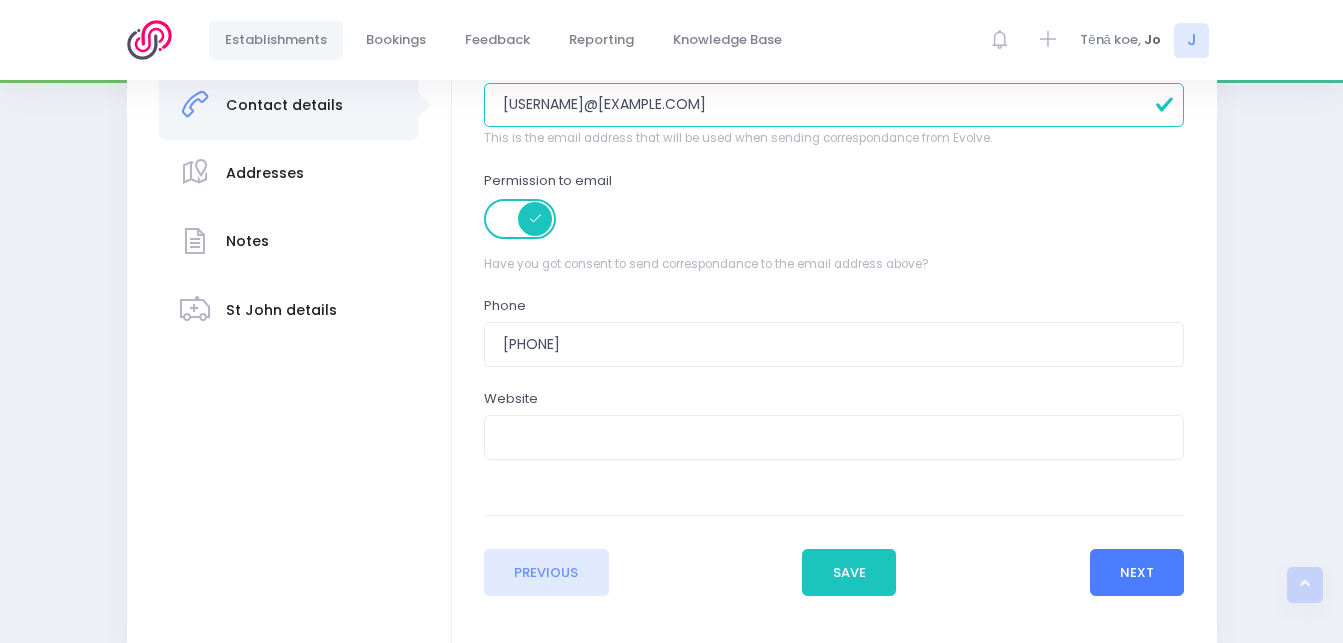 click on "Next" at bounding box center [1137, 573] 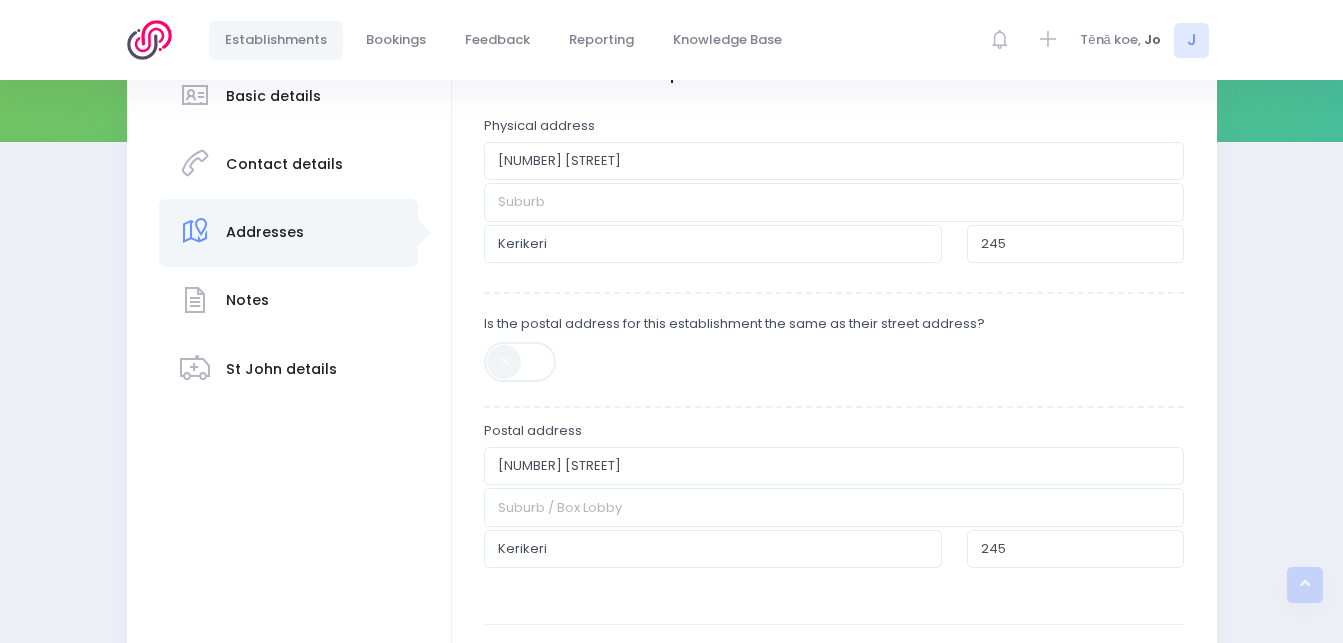 scroll, scrollTop: 367, scrollLeft: 0, axis: vertical 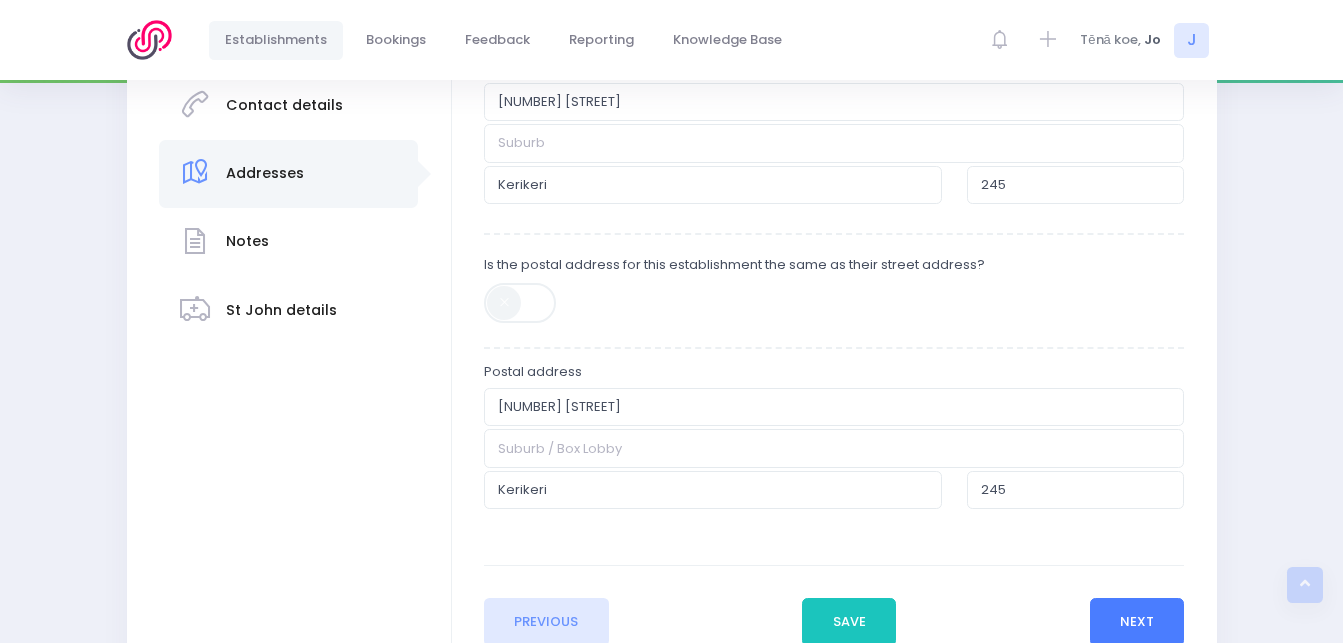 click on "Next" at bounding box center (1137, 622) 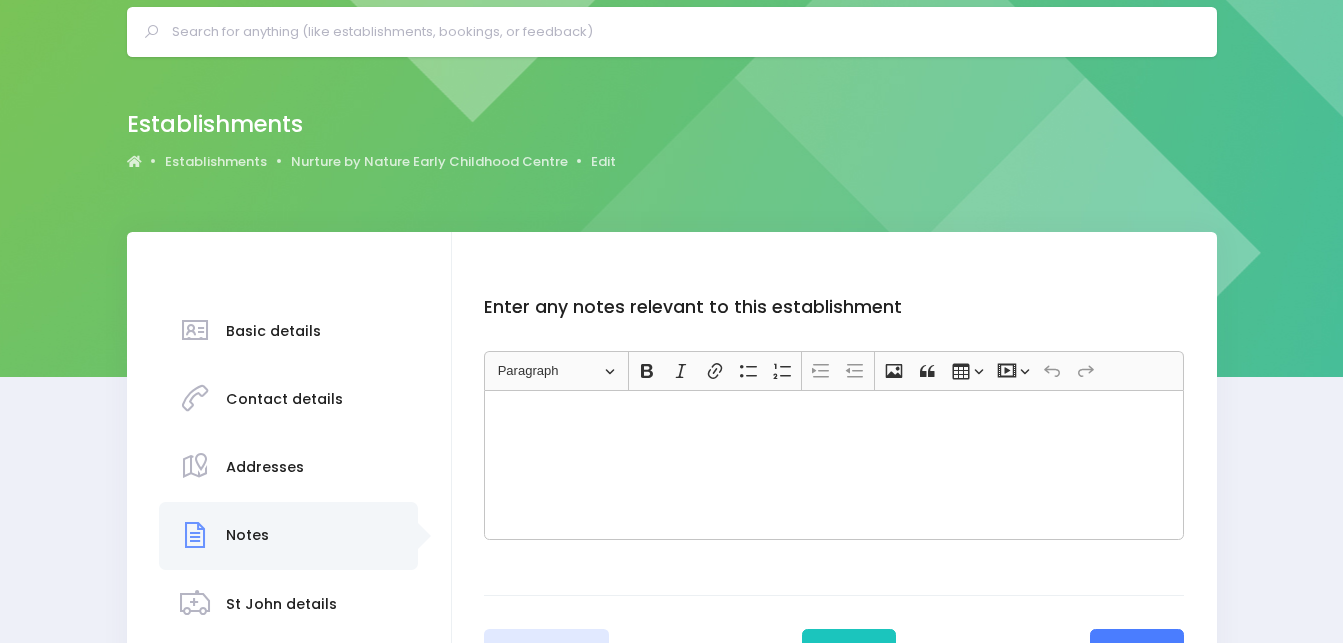 scroll, scrollTop: 0, scrollLeft: 0, axis: both 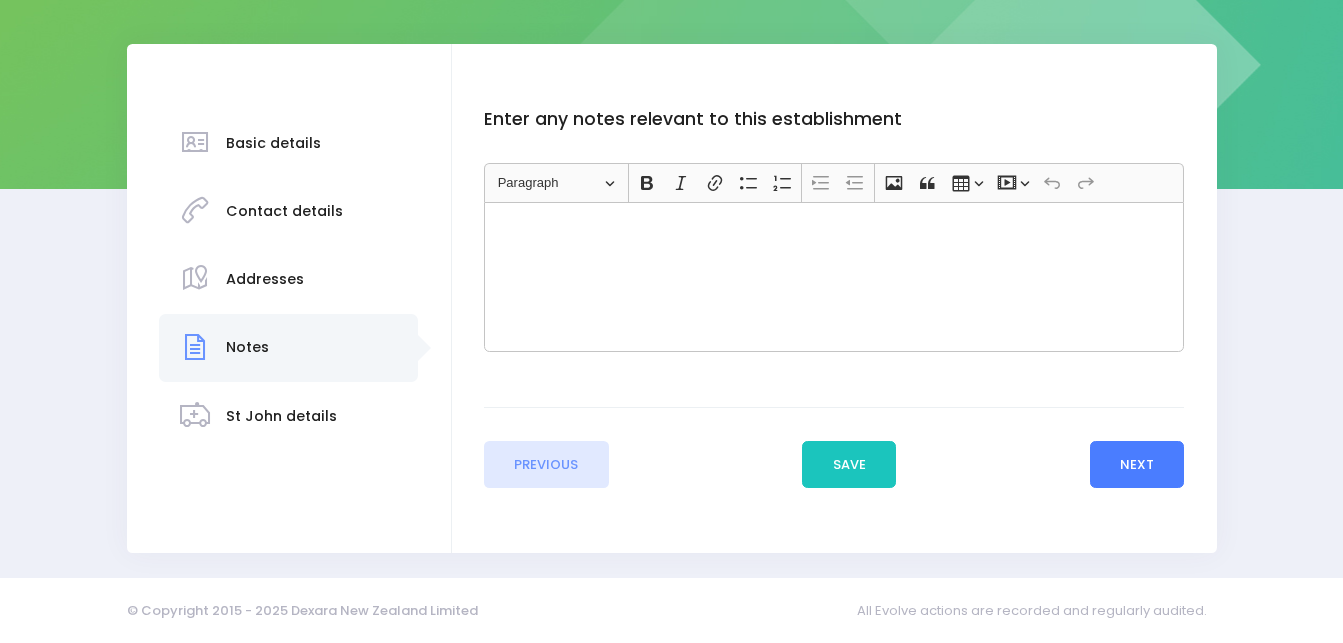 click on "Next" at bounding box center (1137, 465) 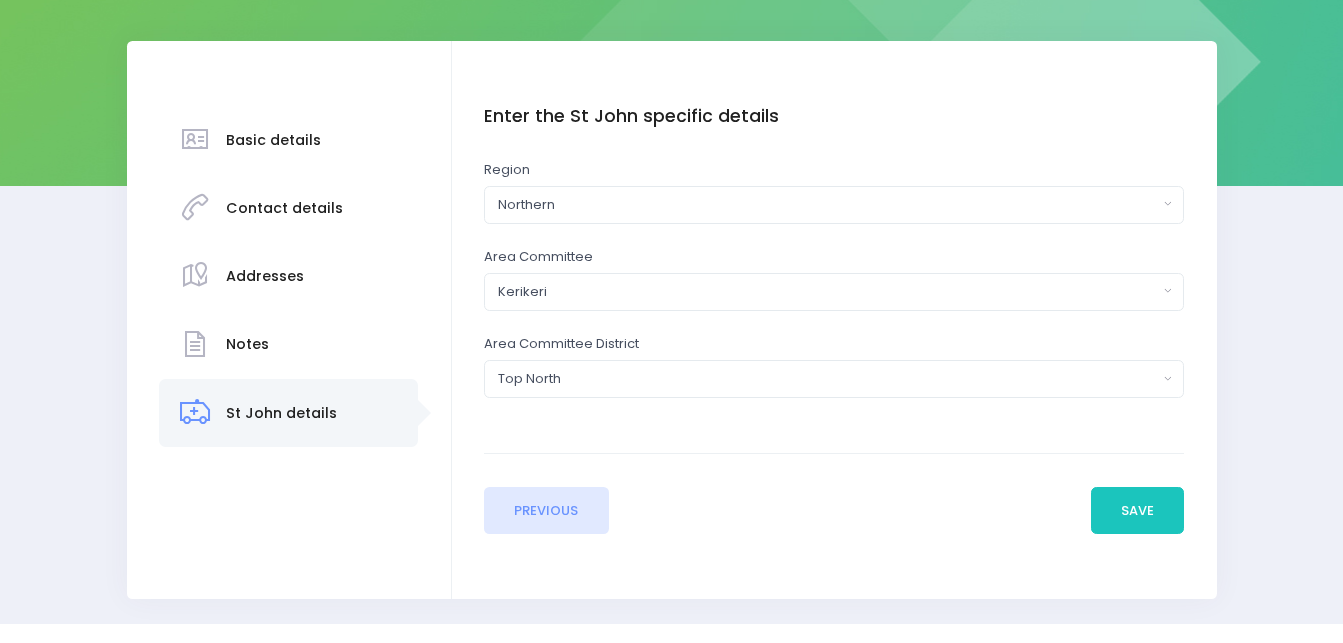scroll, scrollTop: 310, scrollLeft: 0, axis: vertical 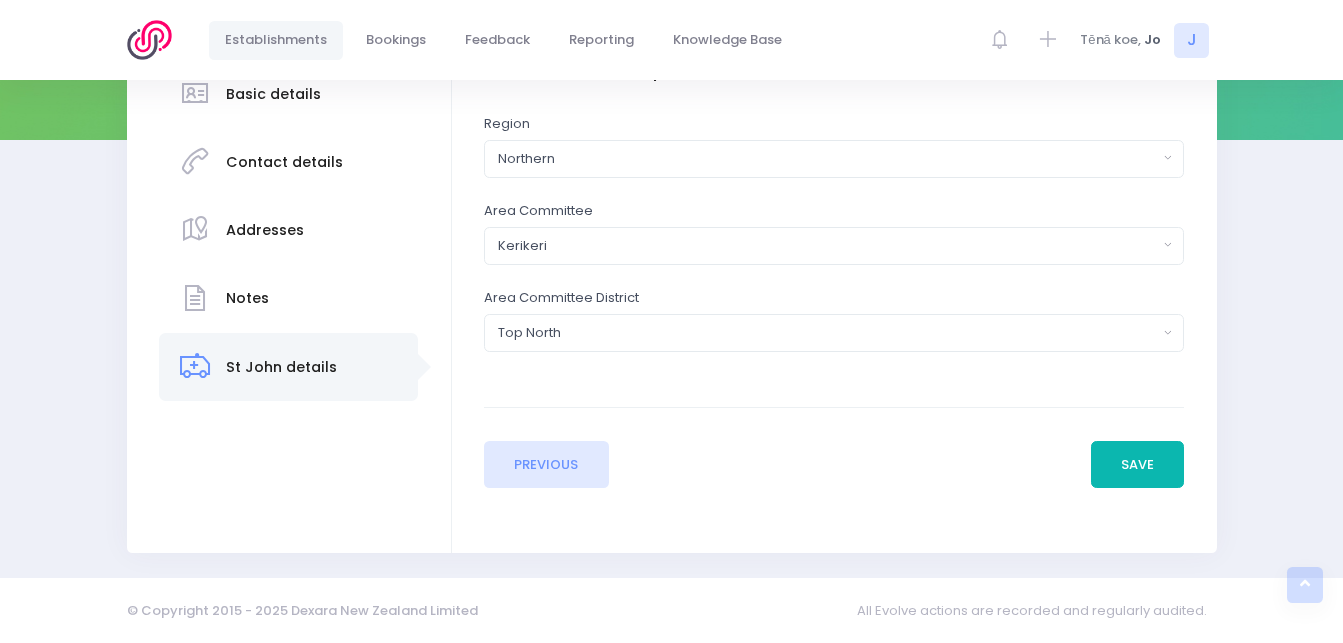 click on "Save" at bounding box center (1138, 465) 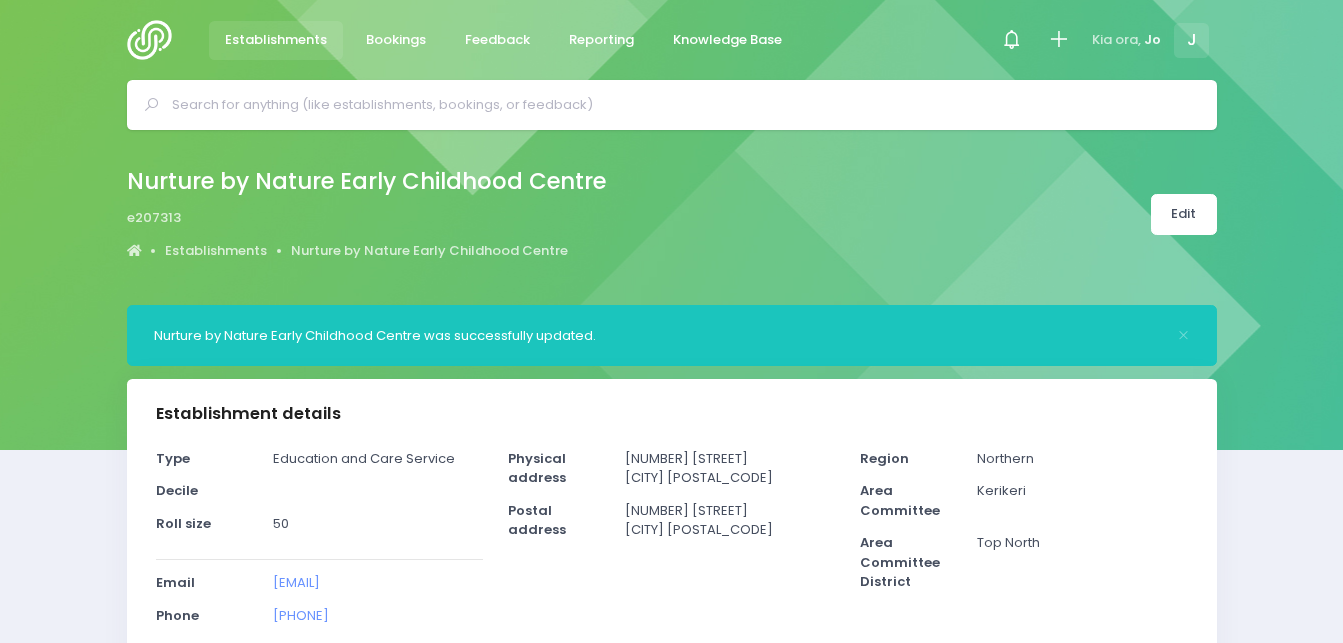 select on "5" 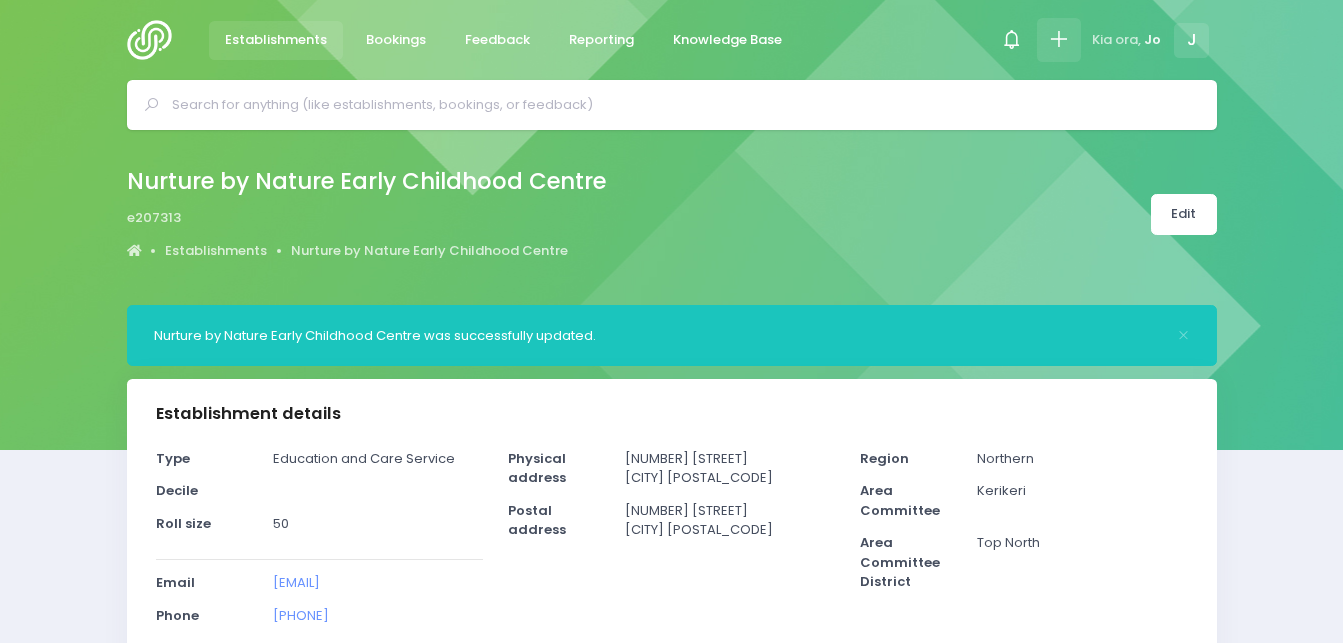 click at bounding box center (1058, 39) 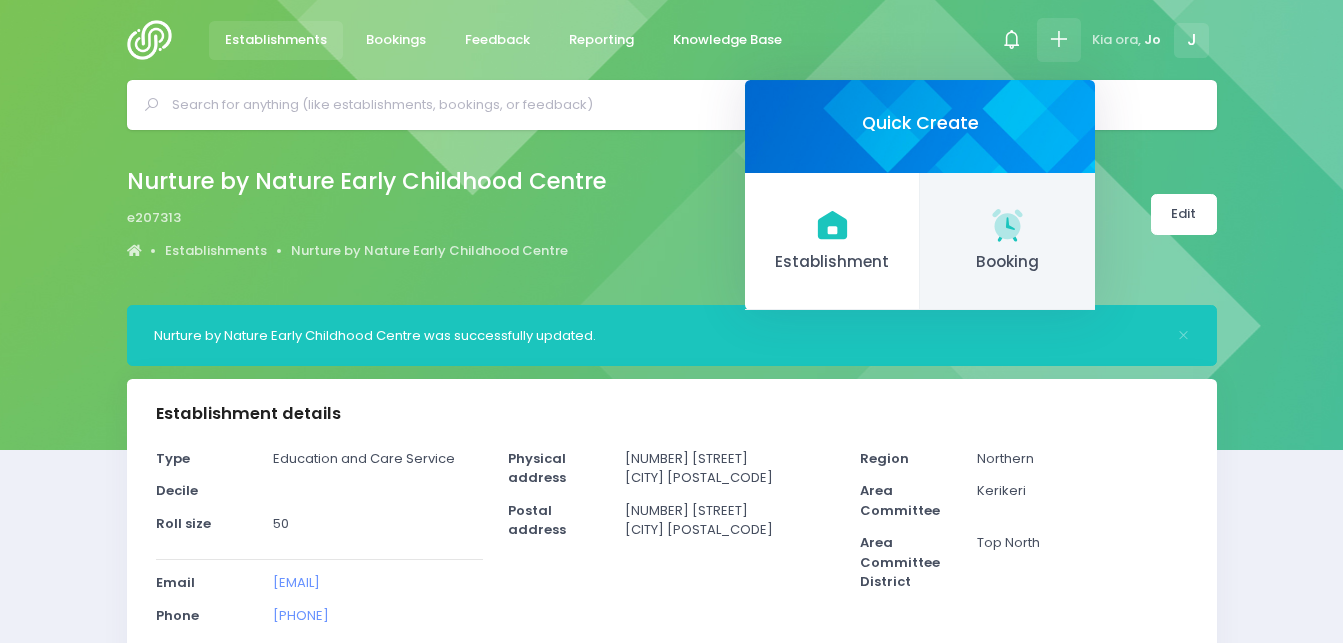 click on "Booking" at bounding box center [1007, 242] 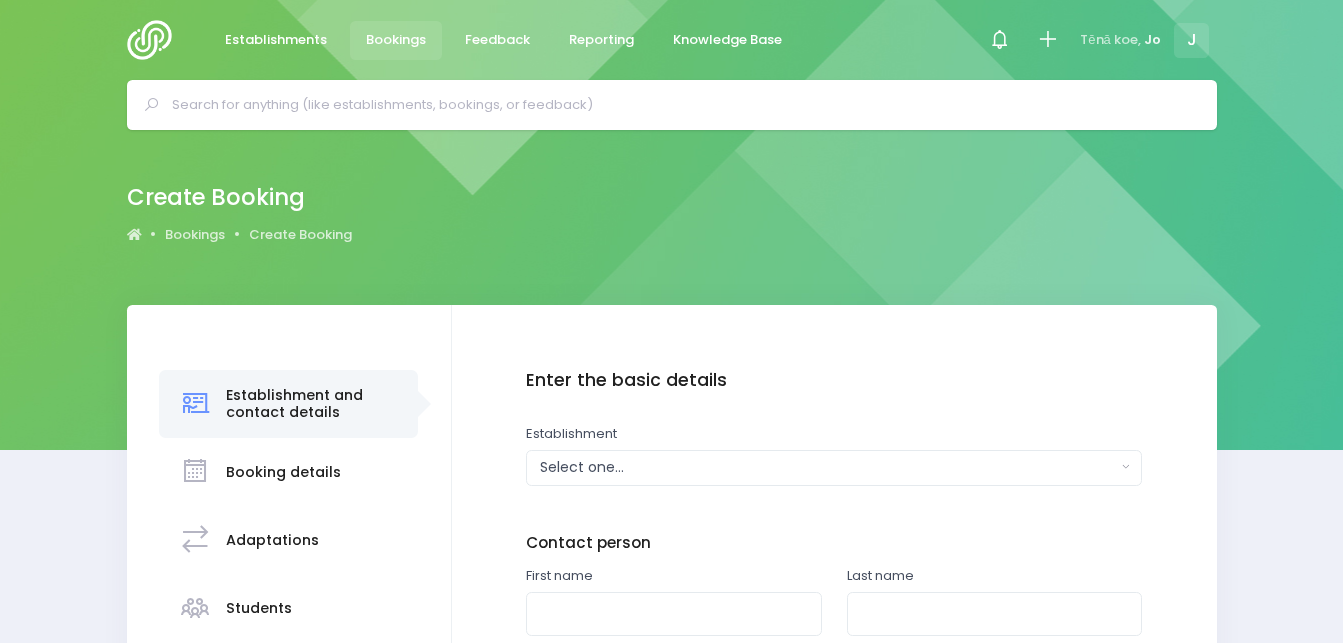 scroll, scrollTop: 0, scrollLeft: 0, axis: both 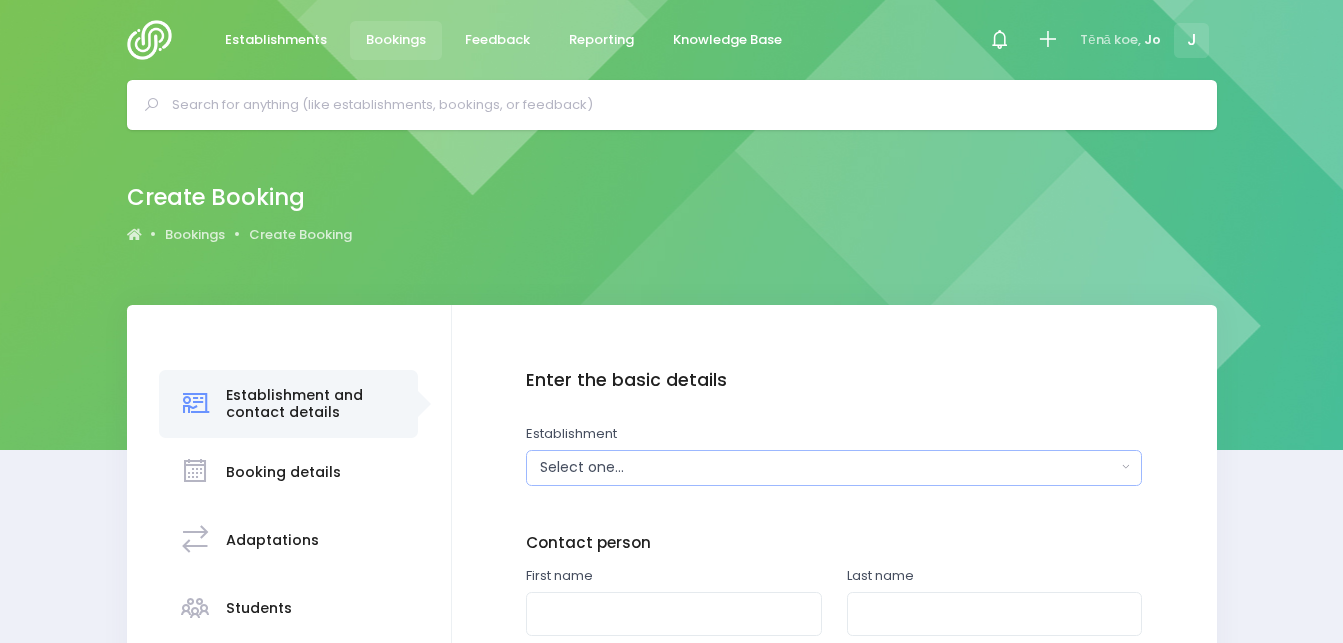 click on "Select one..." at bounding box center (828, 467) 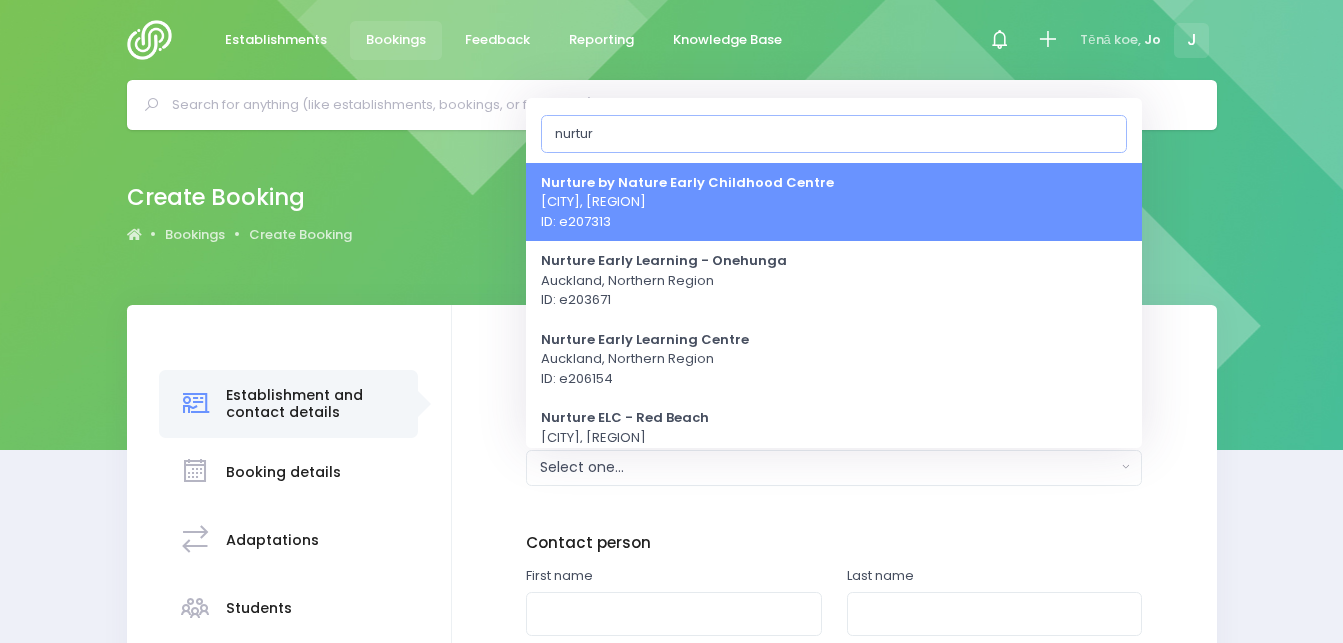 type on "nurture" 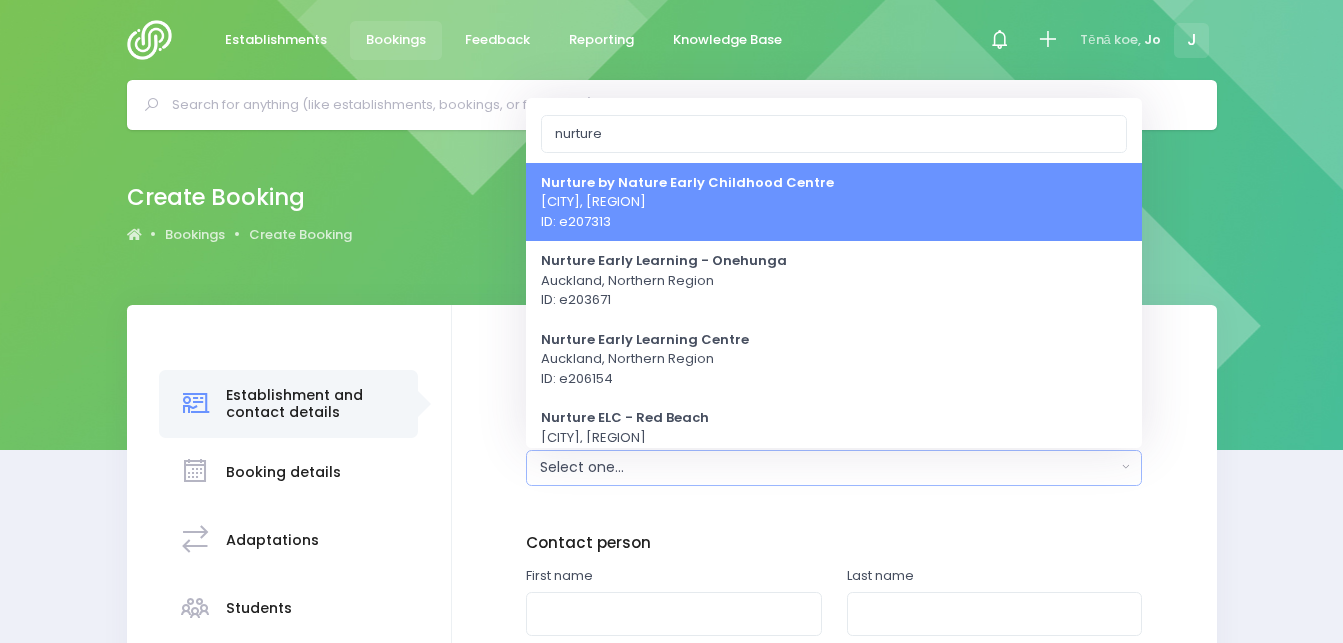 click on "Nurture by Nature Early Childhood Centre" at bounding box center [687, 181] 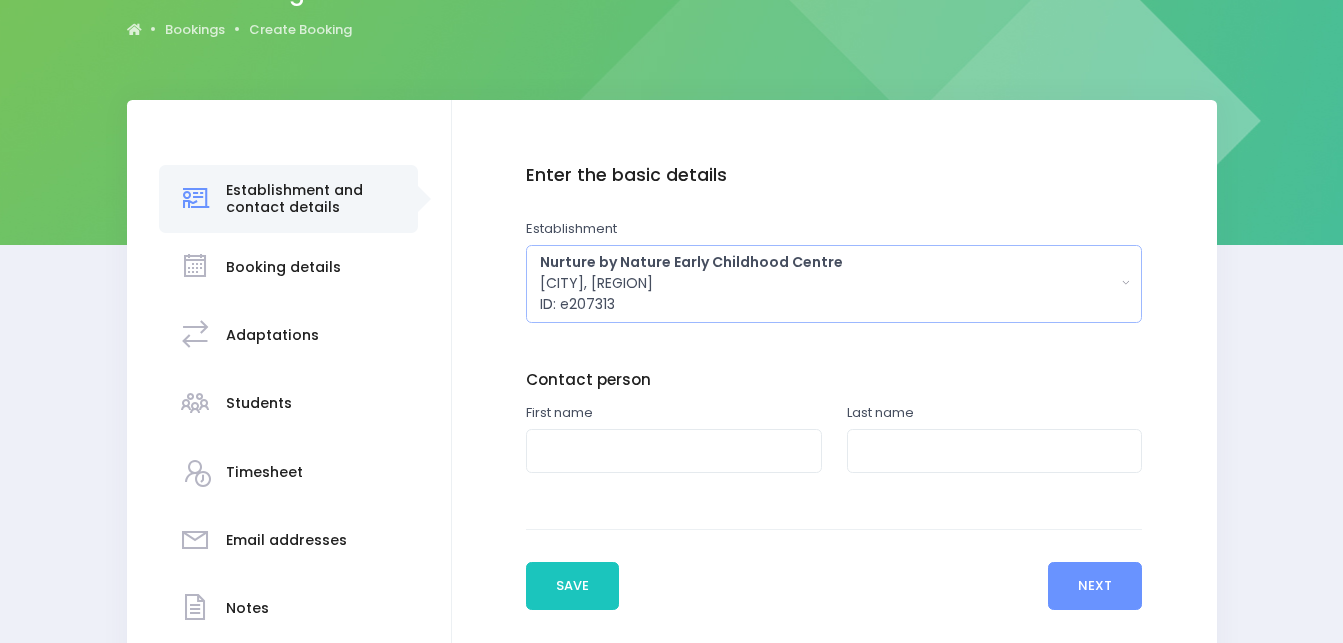 scroll, scrollTop: 317, scrollLeft: 0, axis: vertical 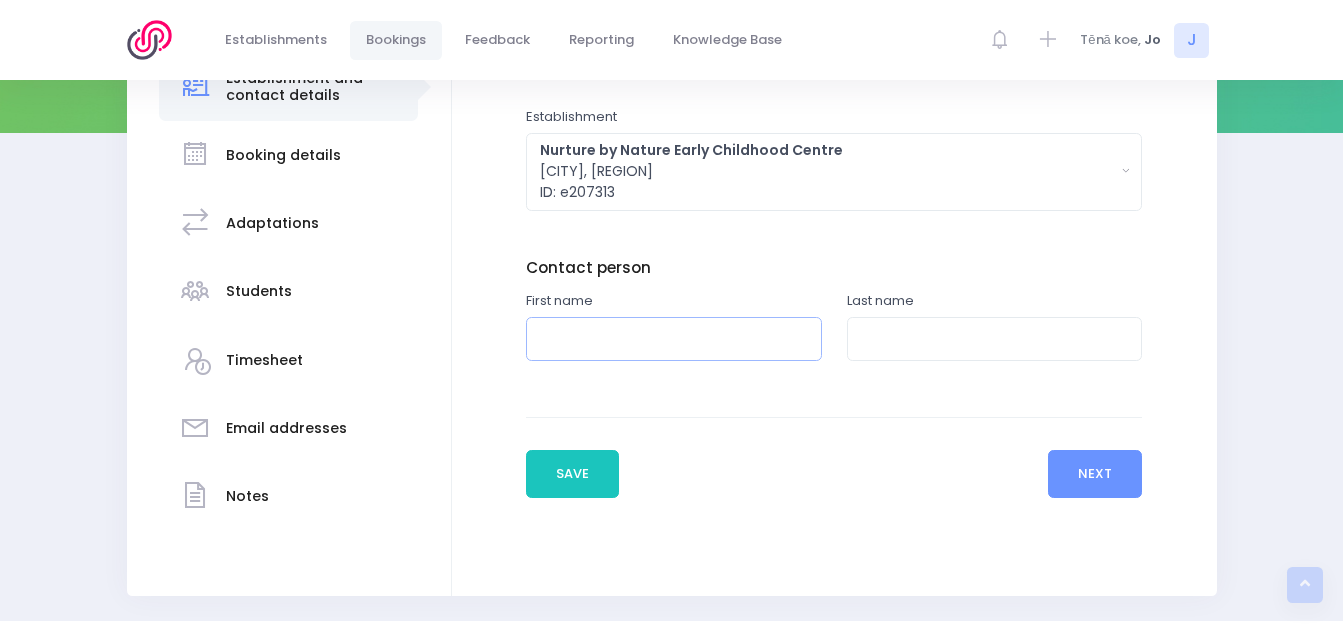 click at bounding box center (674, 339) 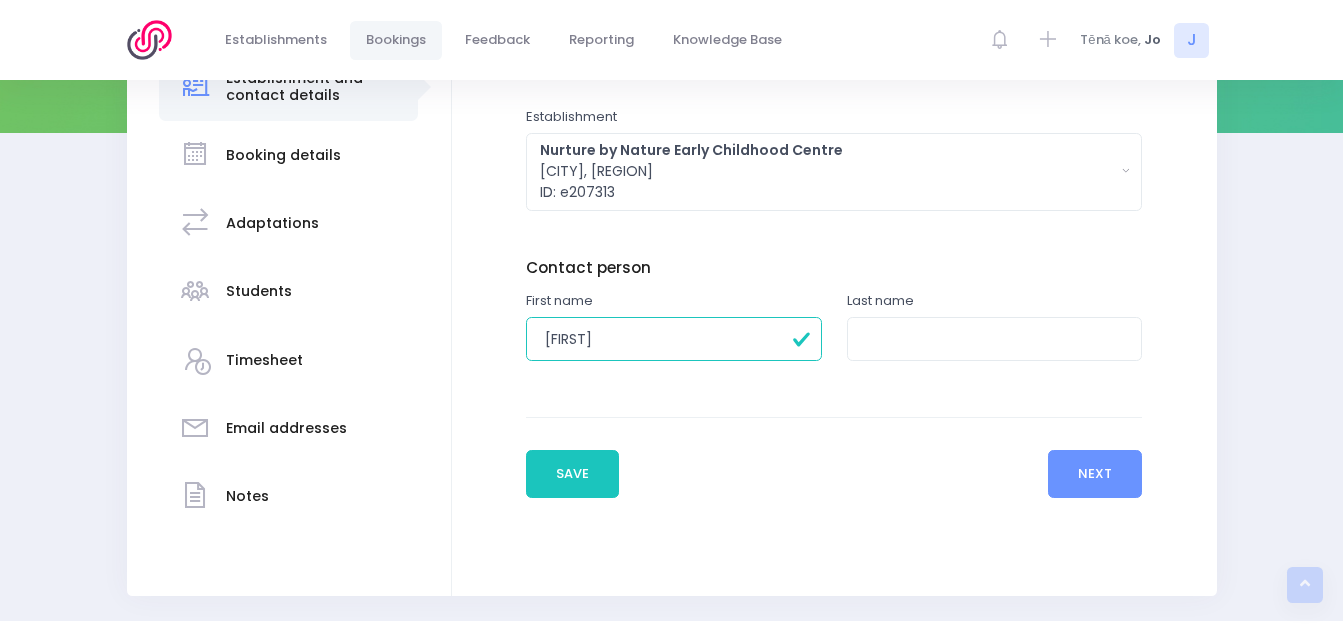 type on "Jessie" 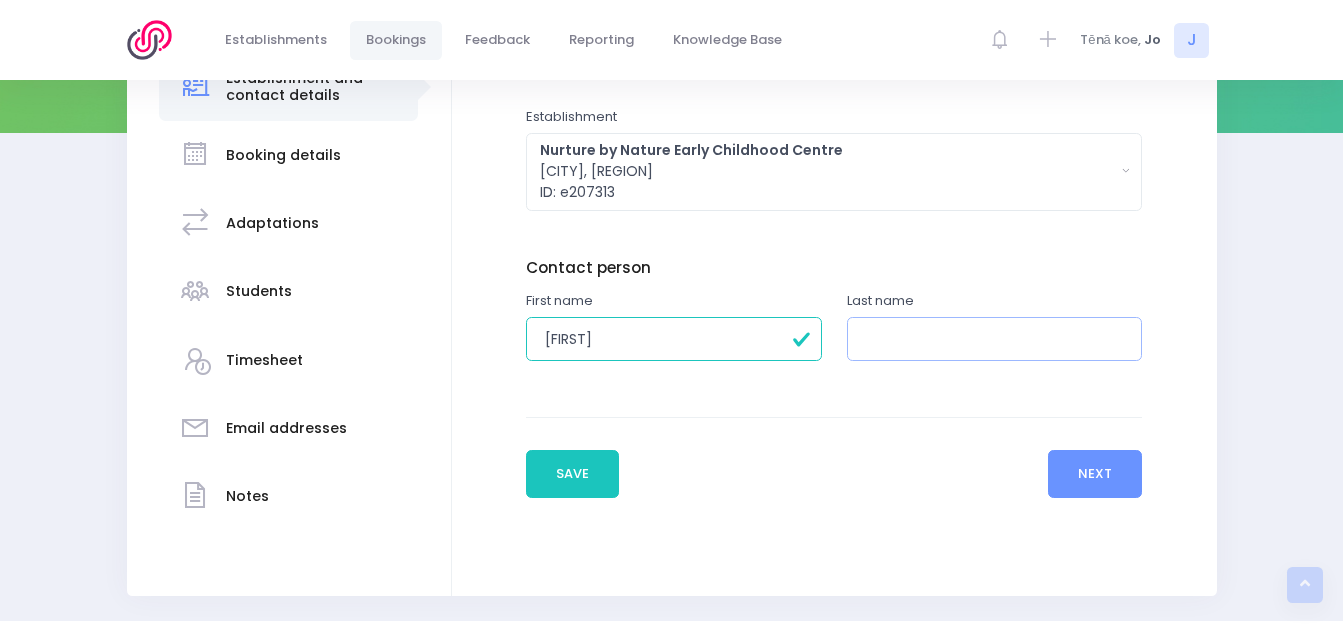 click at bounding box center [995, 339] 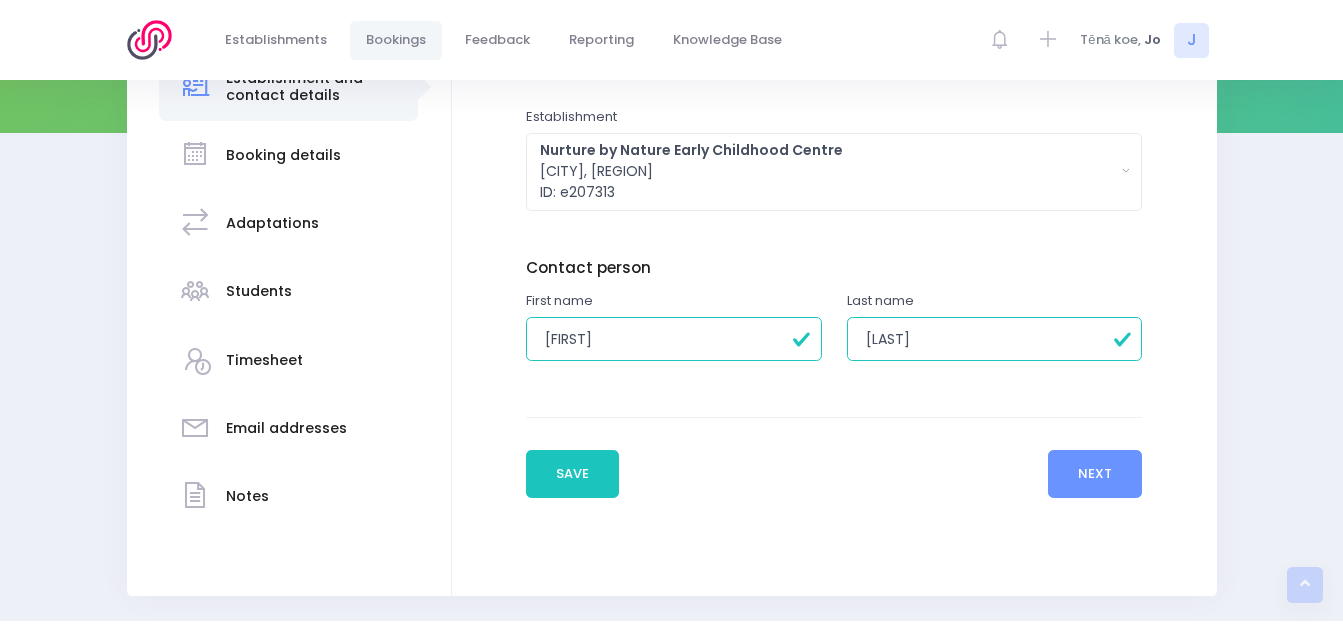 type on "Jones" 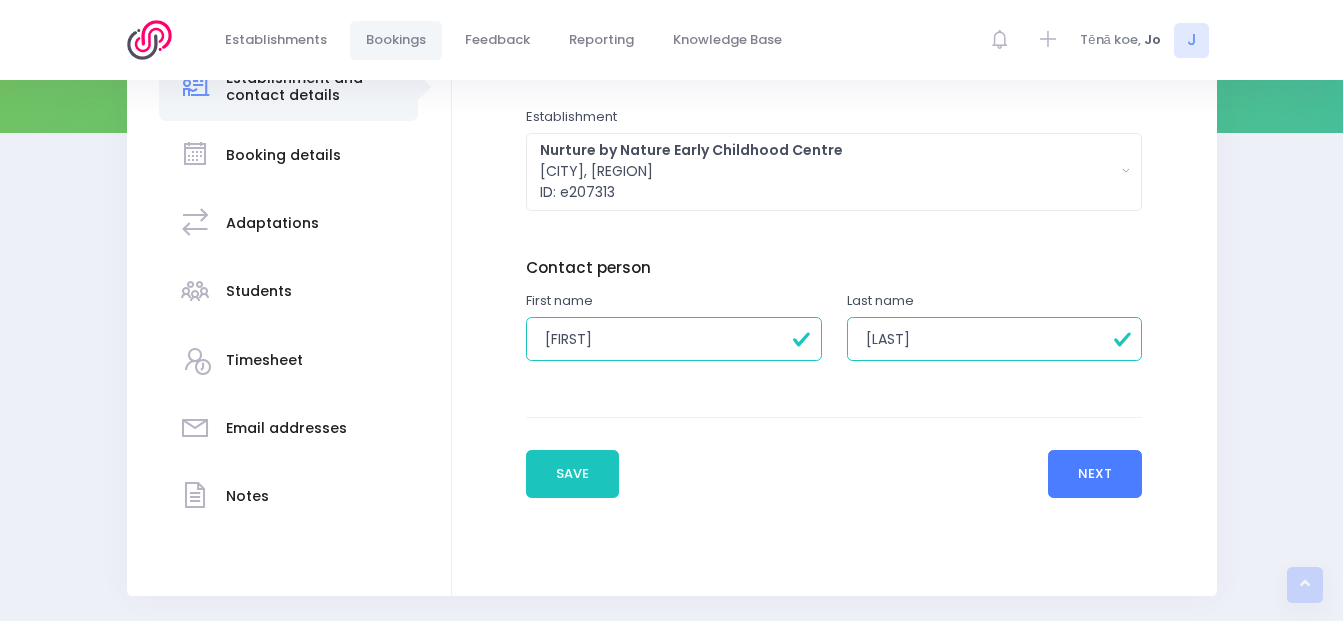 click on "Next" at bounding box center (1095, 474) 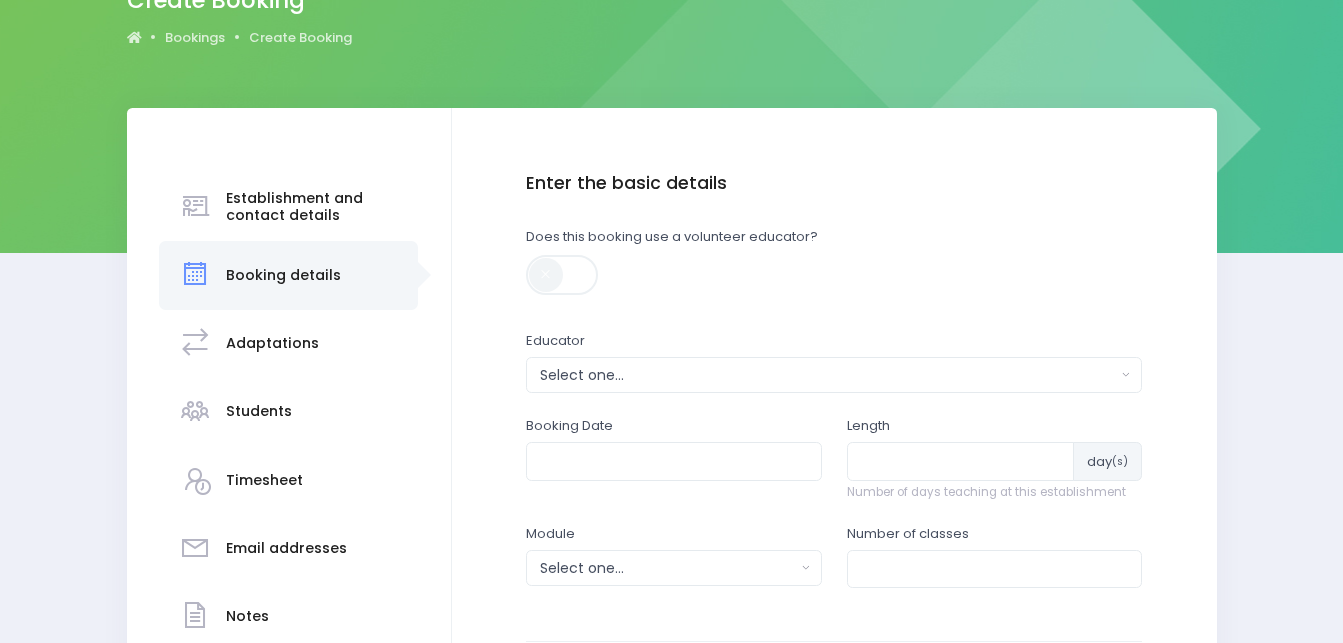 scroll, scrollTop: 267, scrollLeft: 0, axis: vertical 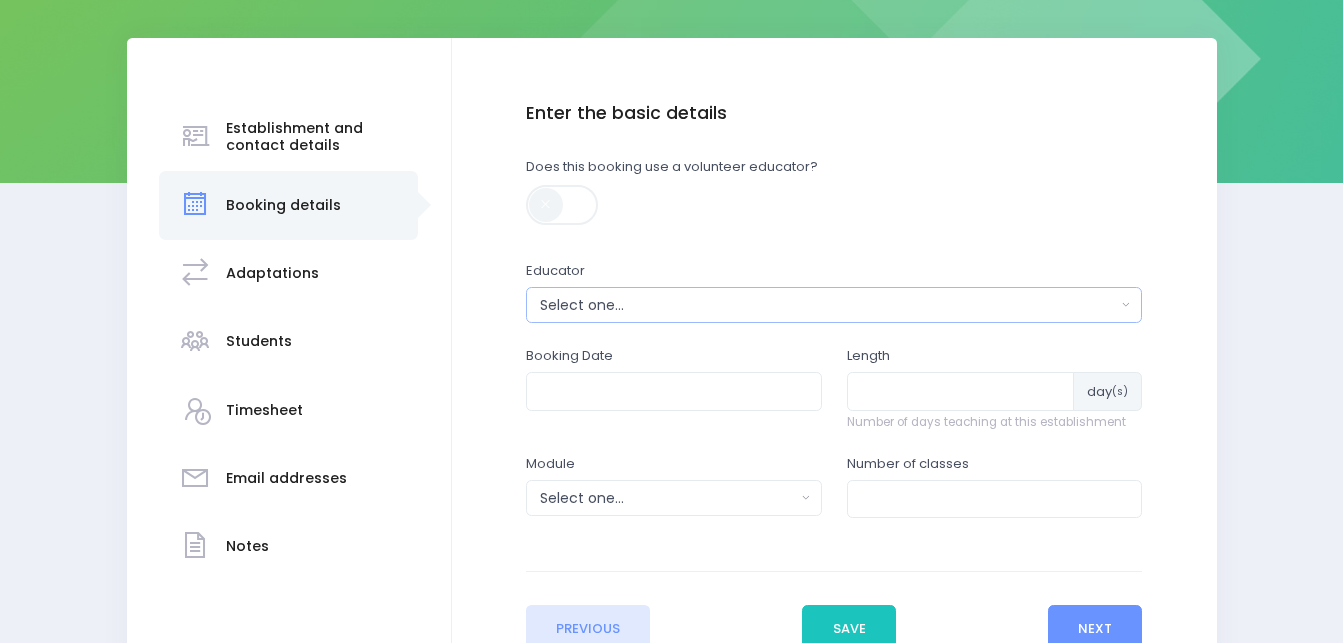 click on "Select one..." at bounding box center [828, 305] 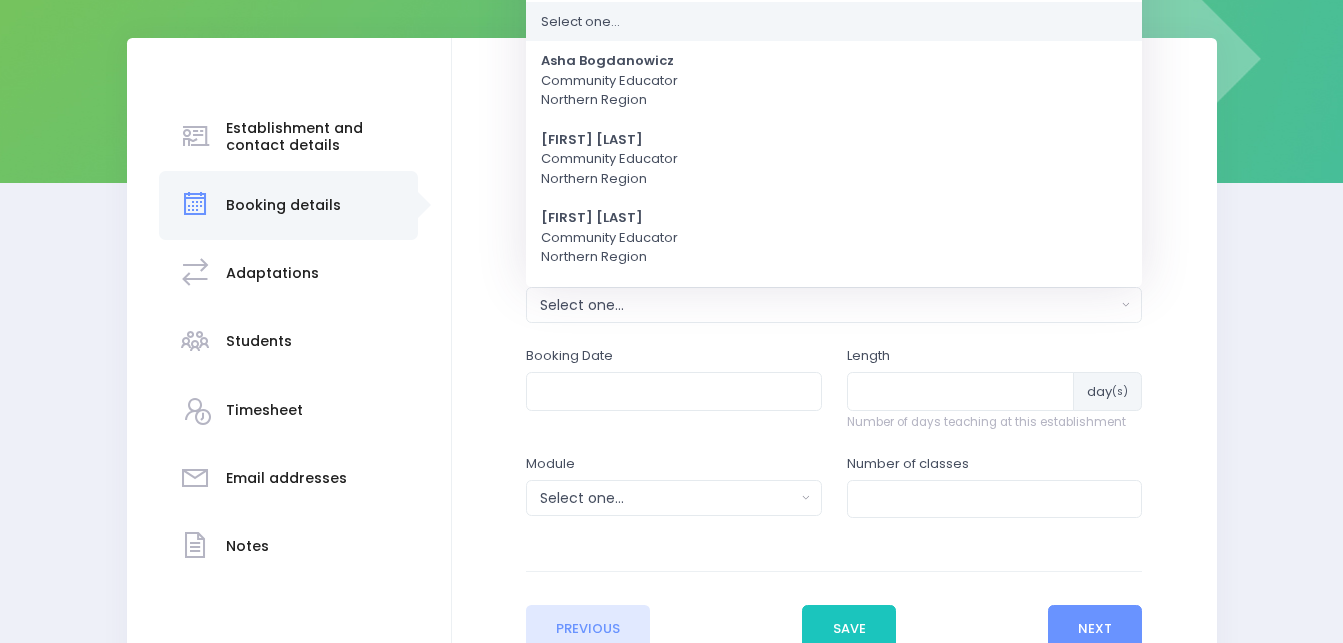 scroll, scrollTop: 0, scrollLeft: 0, axis: both 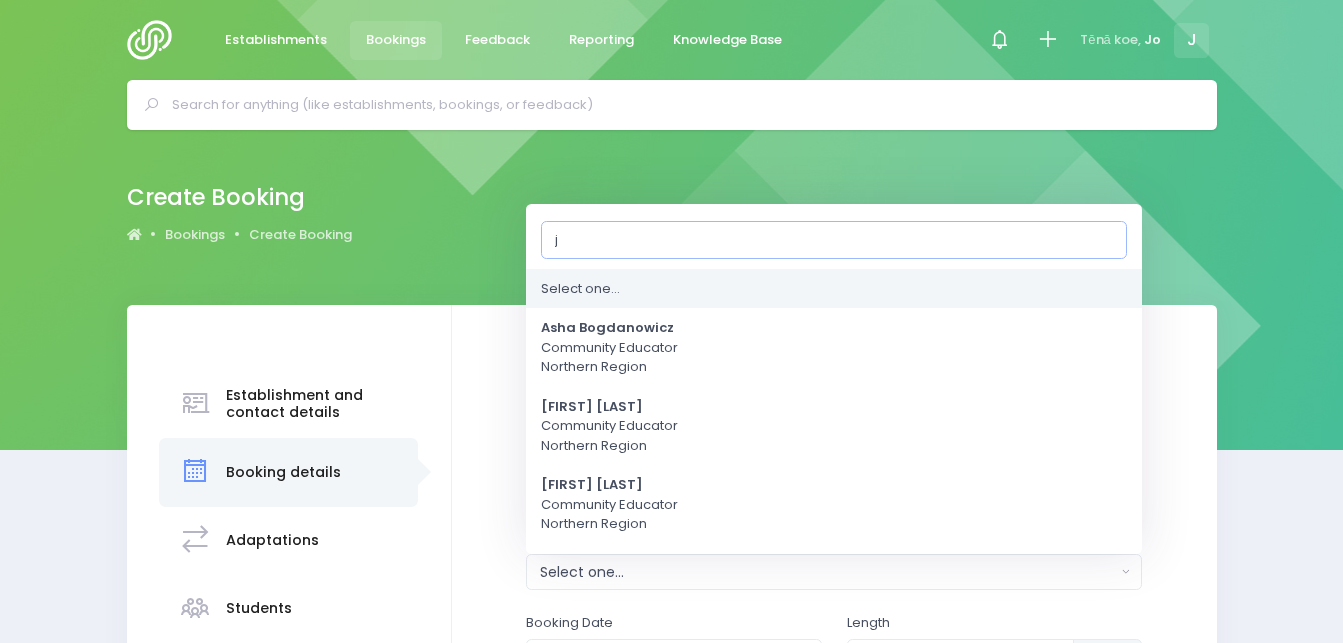 type on "jo" 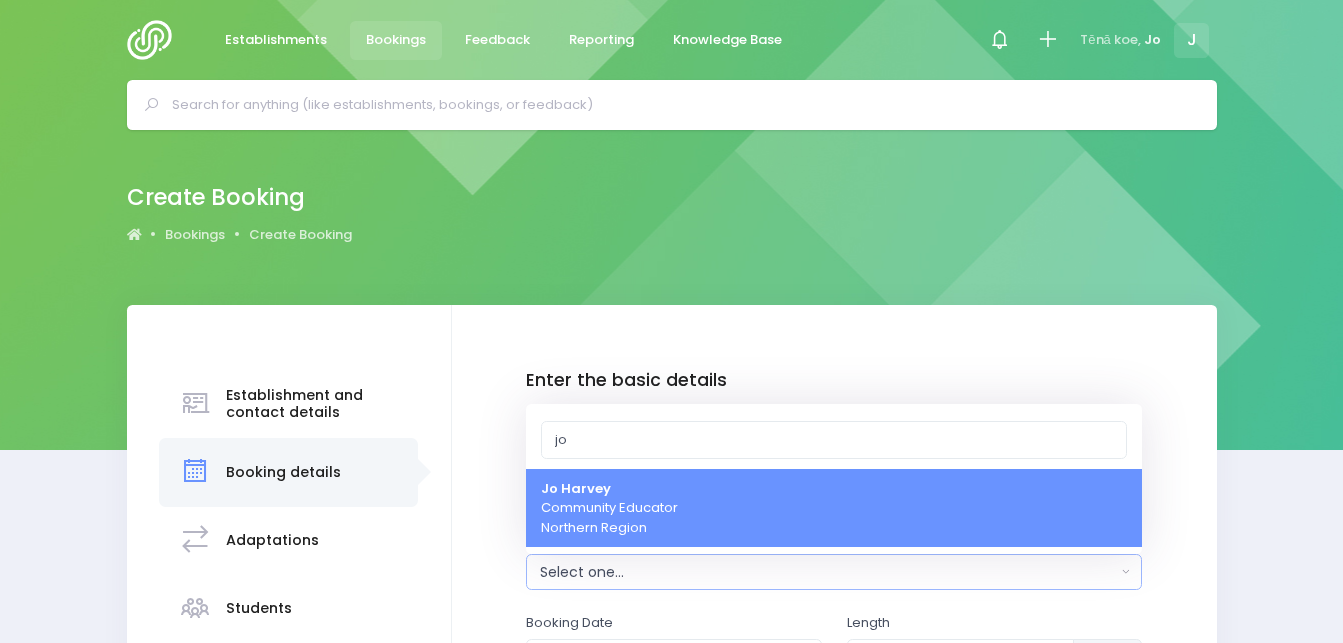 click on "Jo Harvey Community Educator Northern Region" at bounding box center (609, 508) 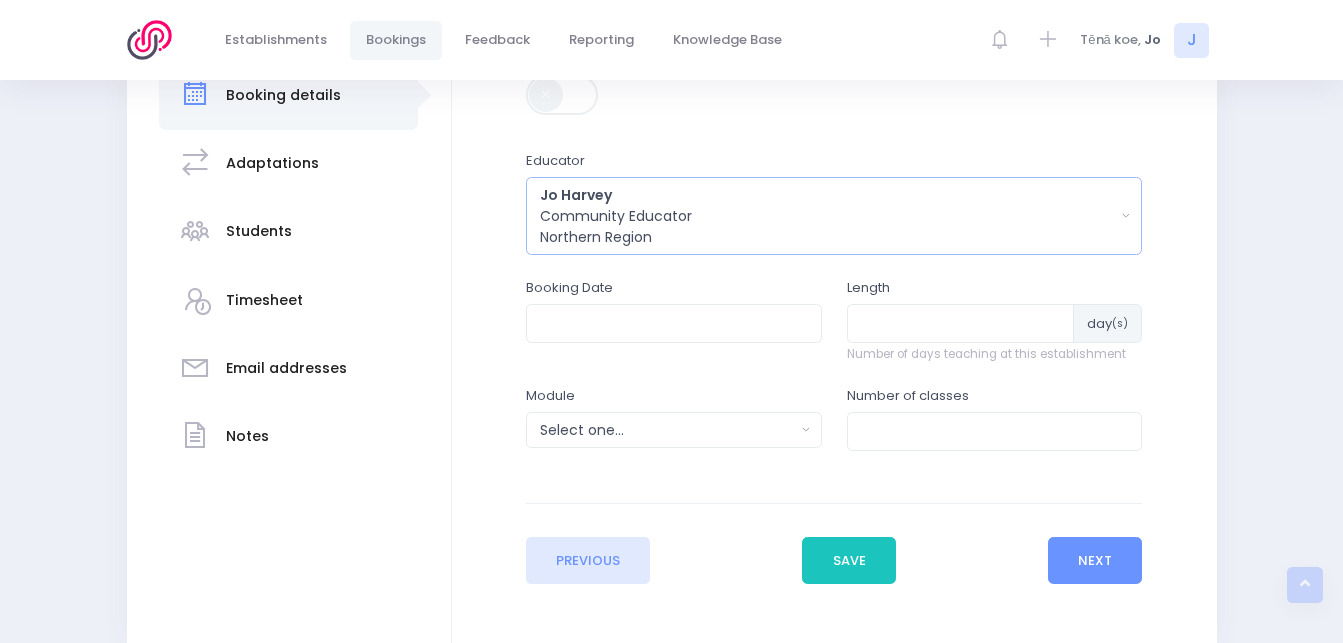 scroll, scrollTop: 383, scrollLeft: 0, axis: vertical 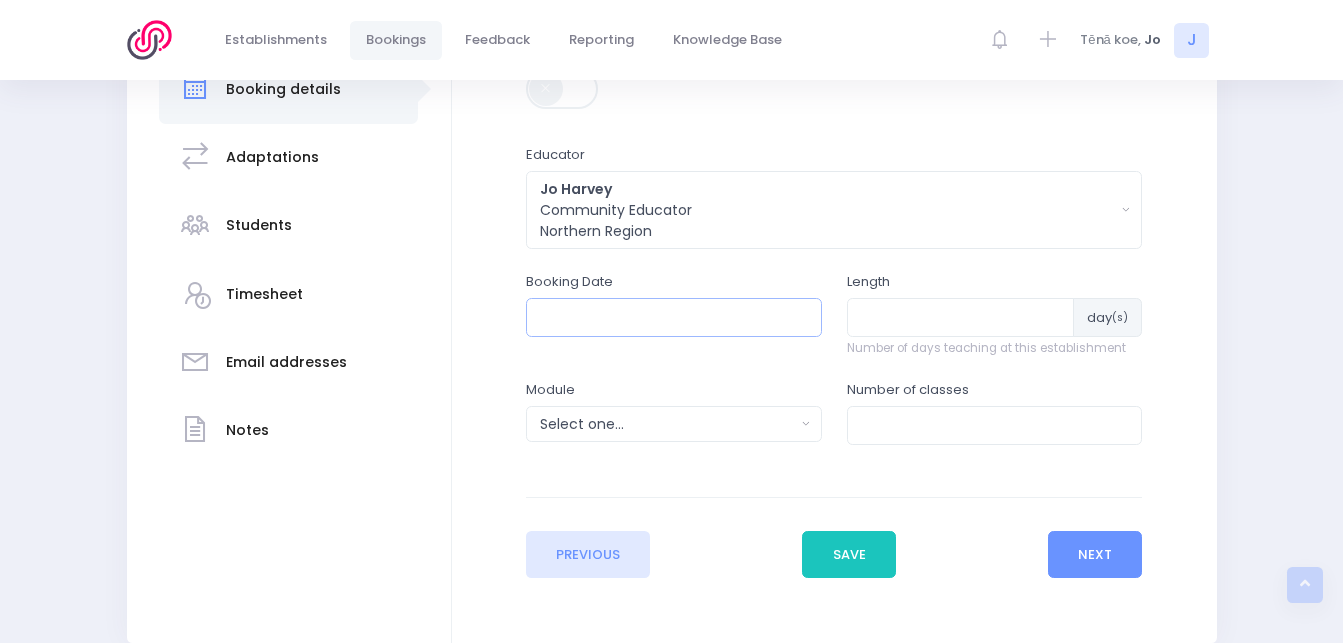 click at bounding box center (674, 317) 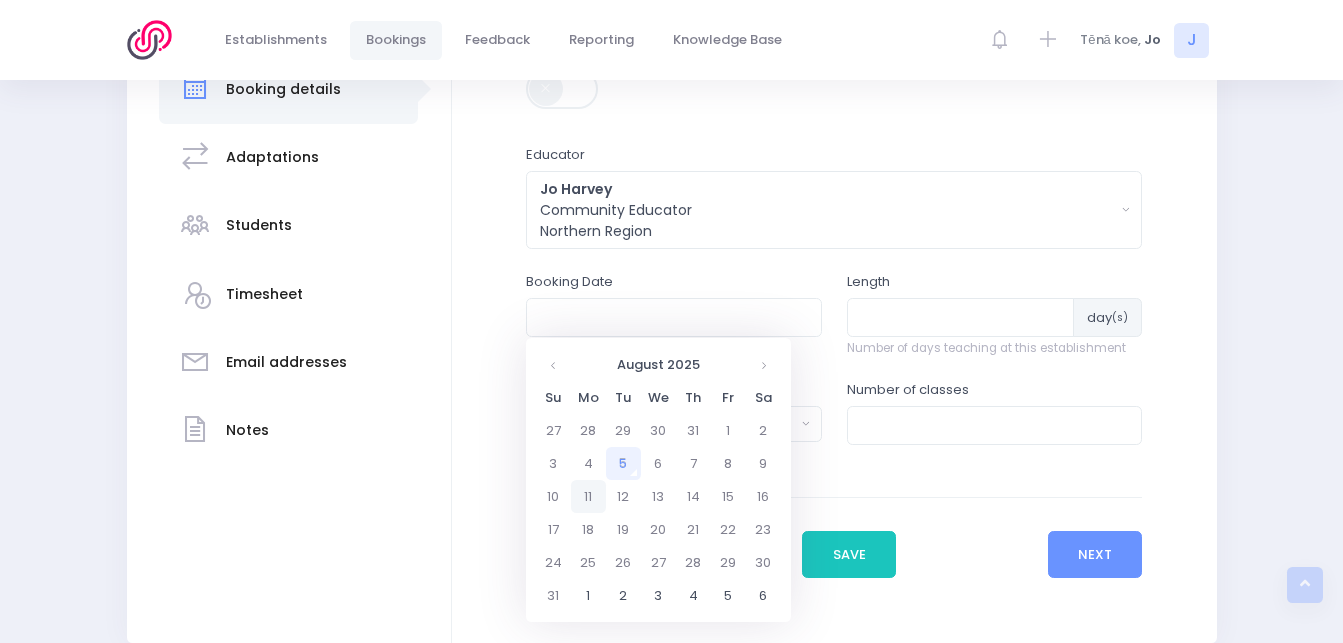 click on "11" at bounding box center [588, 496] 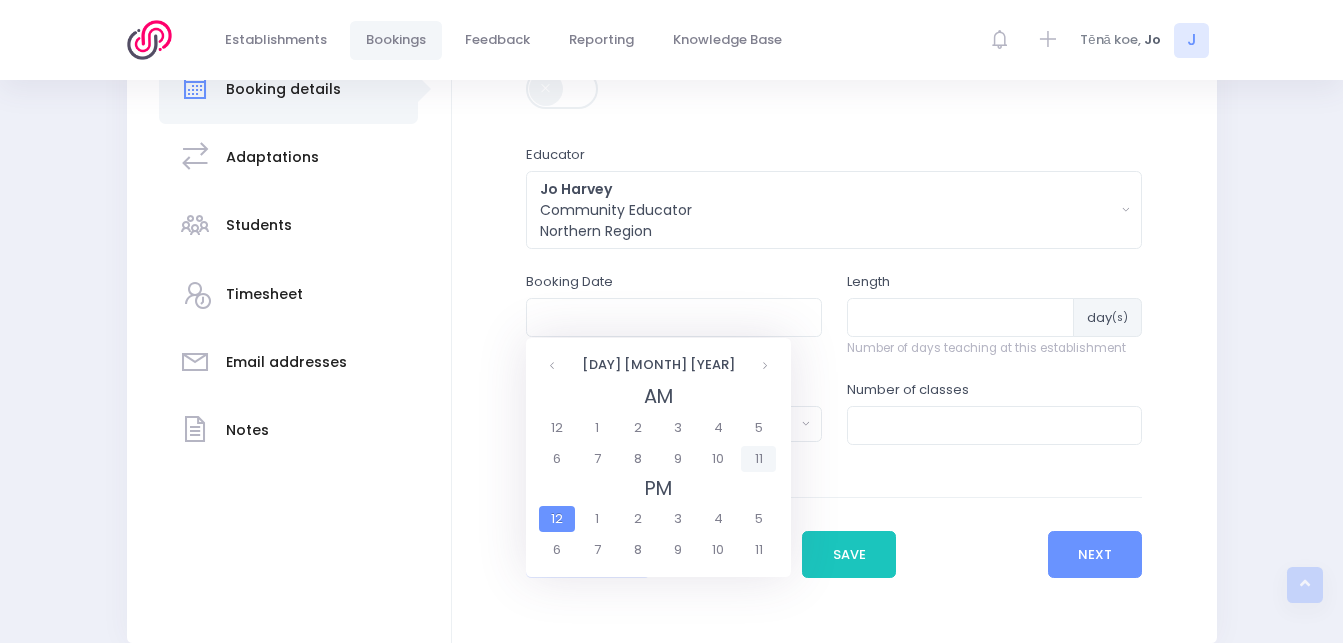 click on "11" at bounding box center (758, 459) 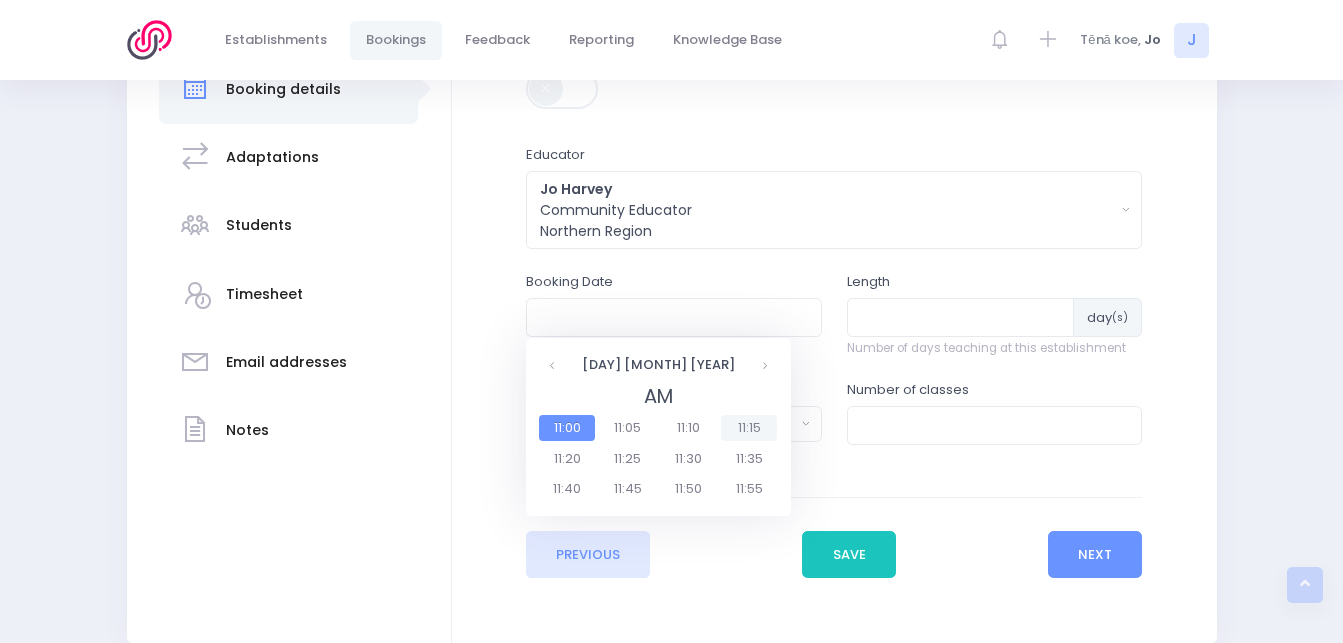 click on "11:15" at bounding box center [749, 428] 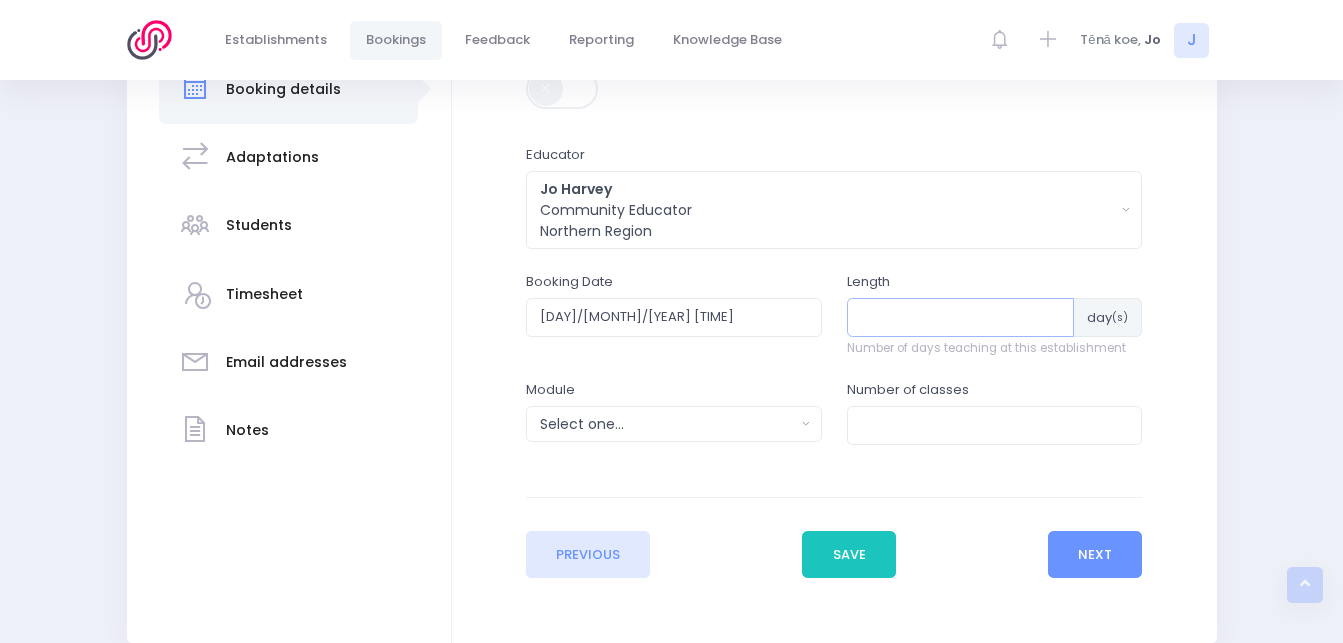 type on "1" 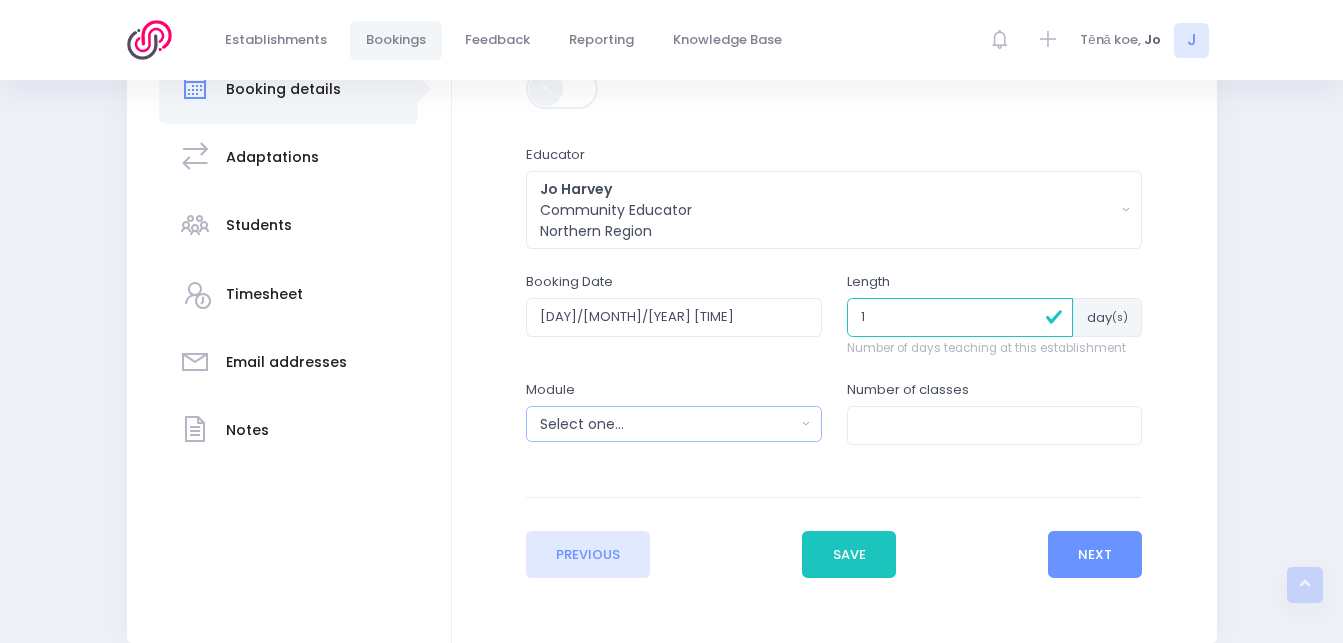 click on "Select one..." at bounding box center [667, 424] 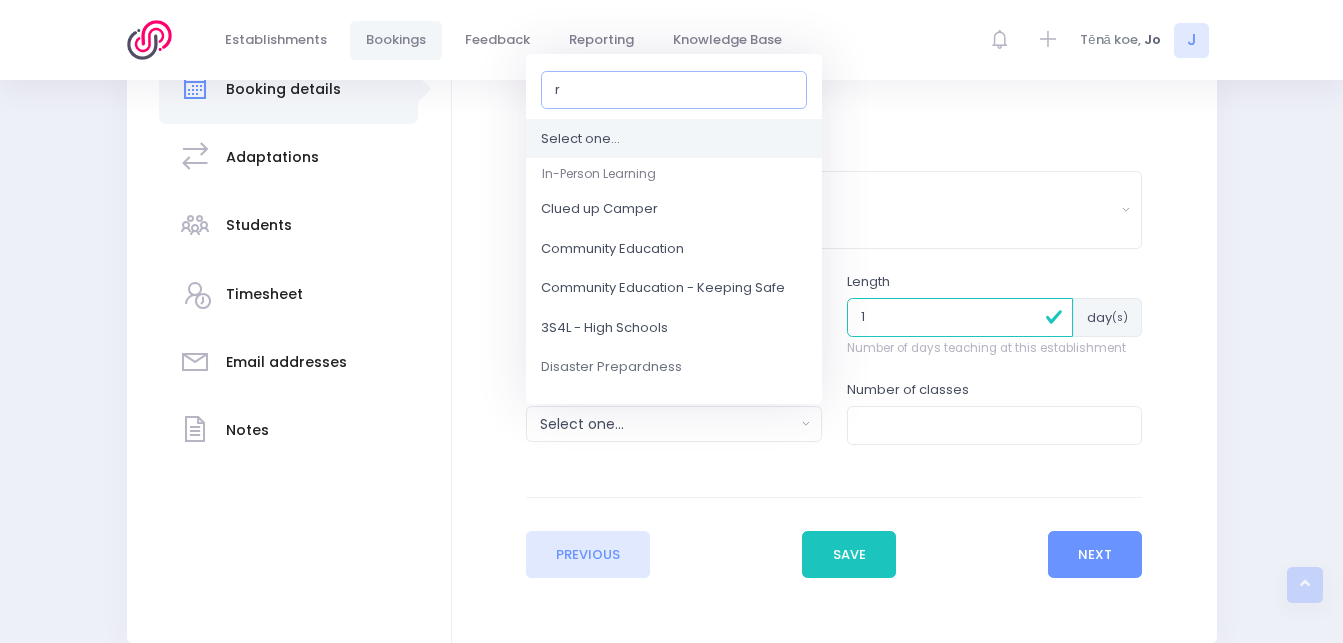 type on "re" 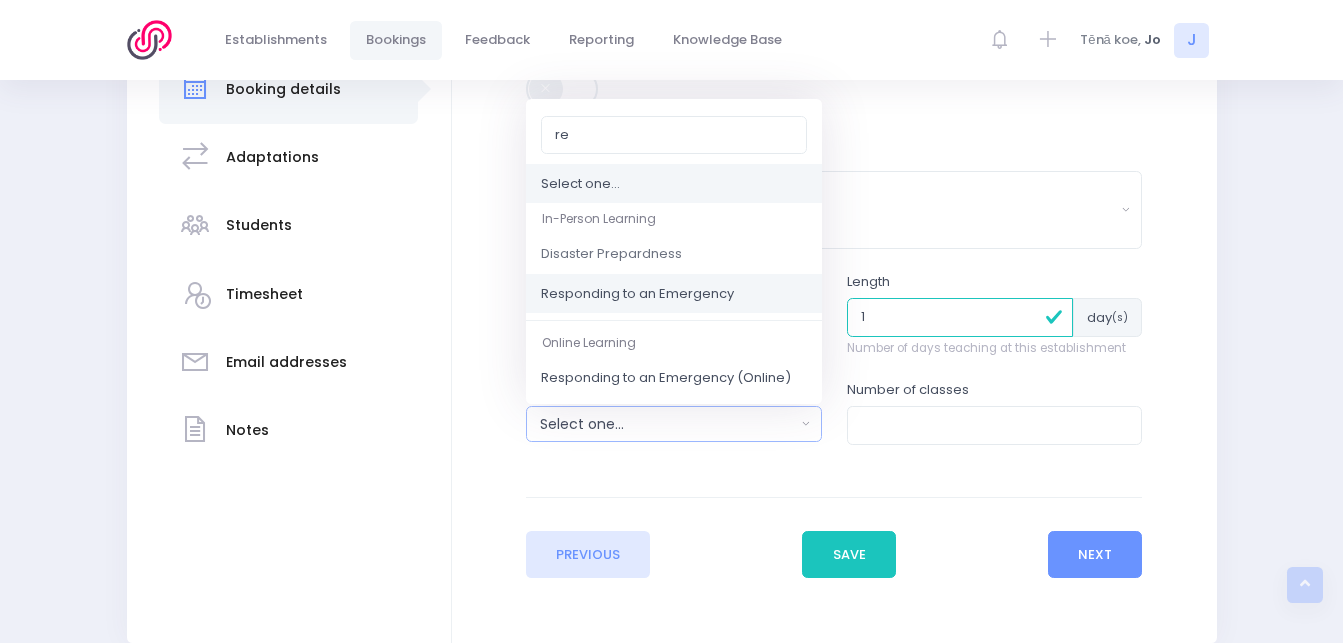 click on "Responding to an Emergency" at bounding box center (637, 294) 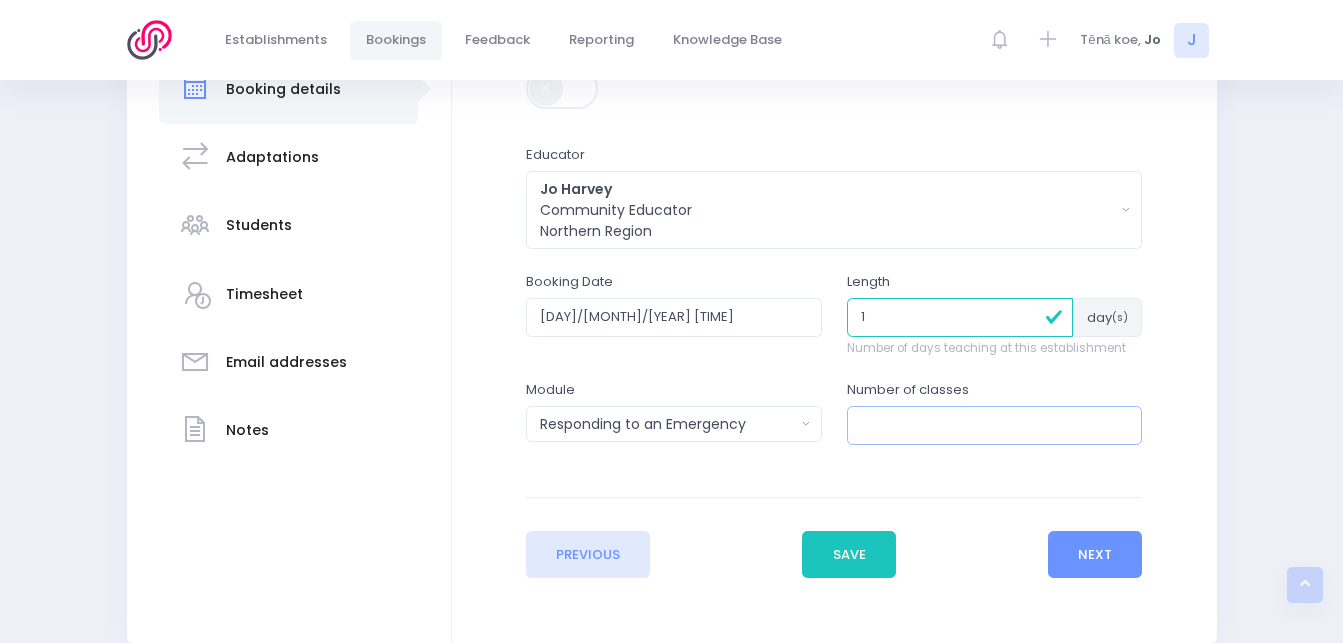 click at bounding box center (995, 425) 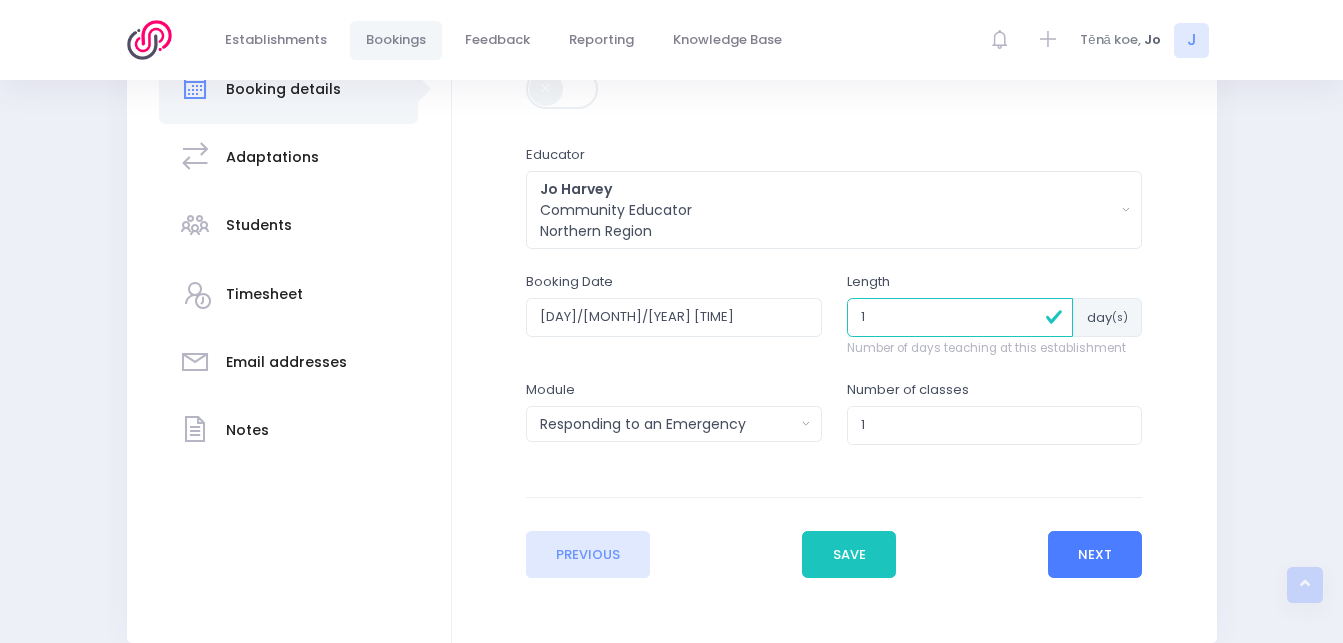 click on "Next" at bounding box center [1095, 555] 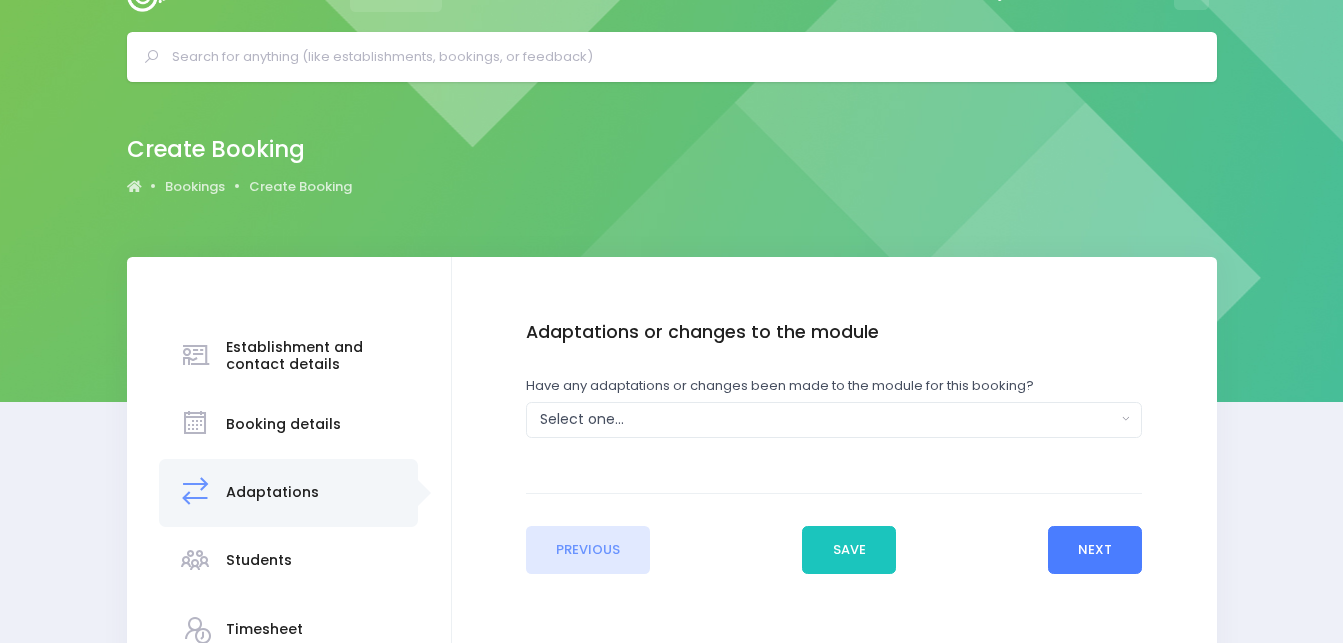 scroll, scrollTop: 0, scrollLeft: 0, axis: both 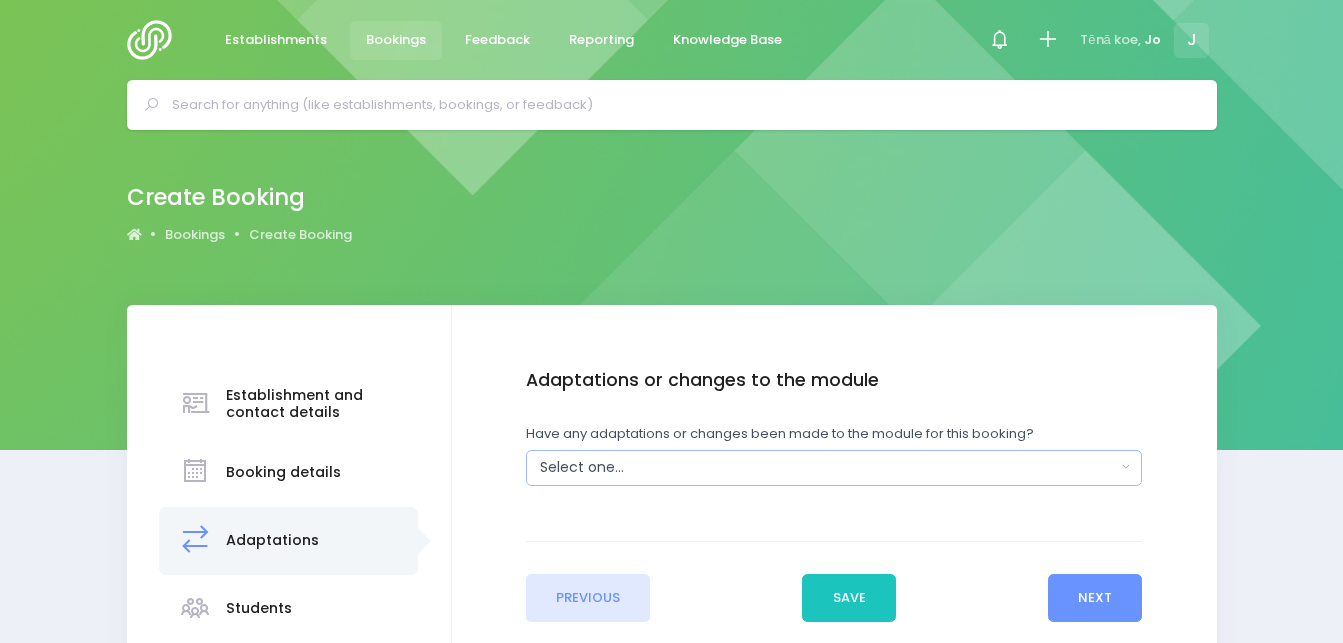 click on "Select one..." at bounding box center [828, 467] 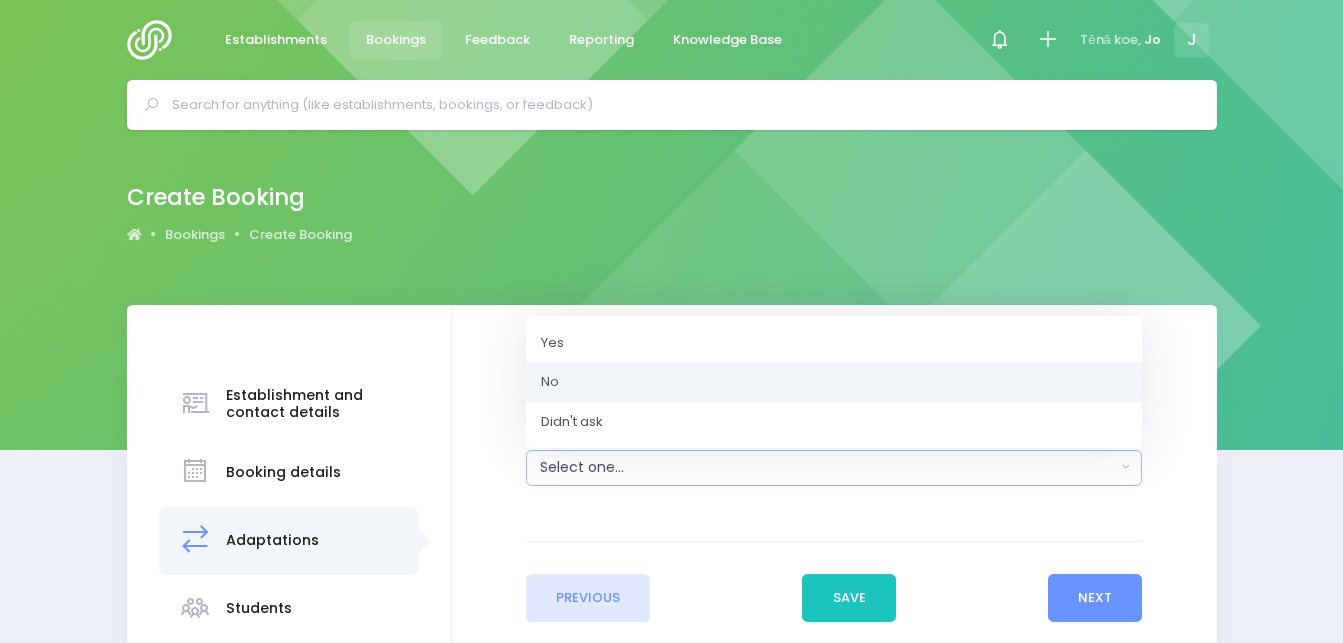 click on "No" at bounding box center (834, 382) 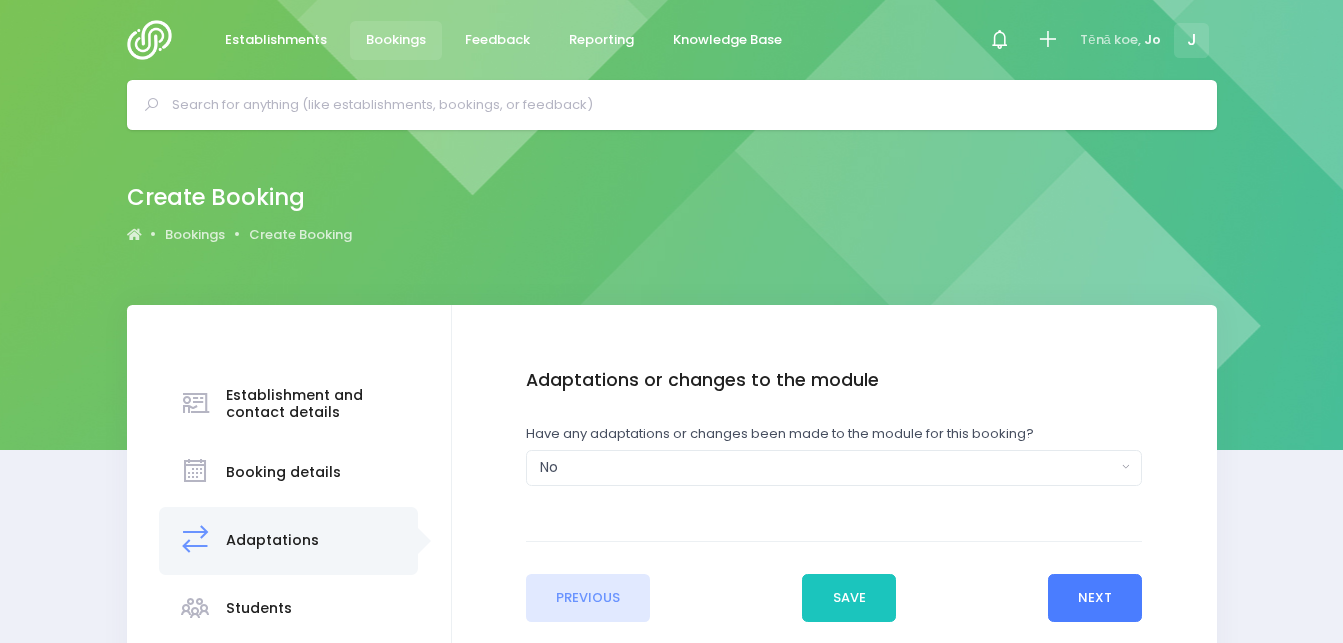 click on "Next" at bounding box center [1095, 598] 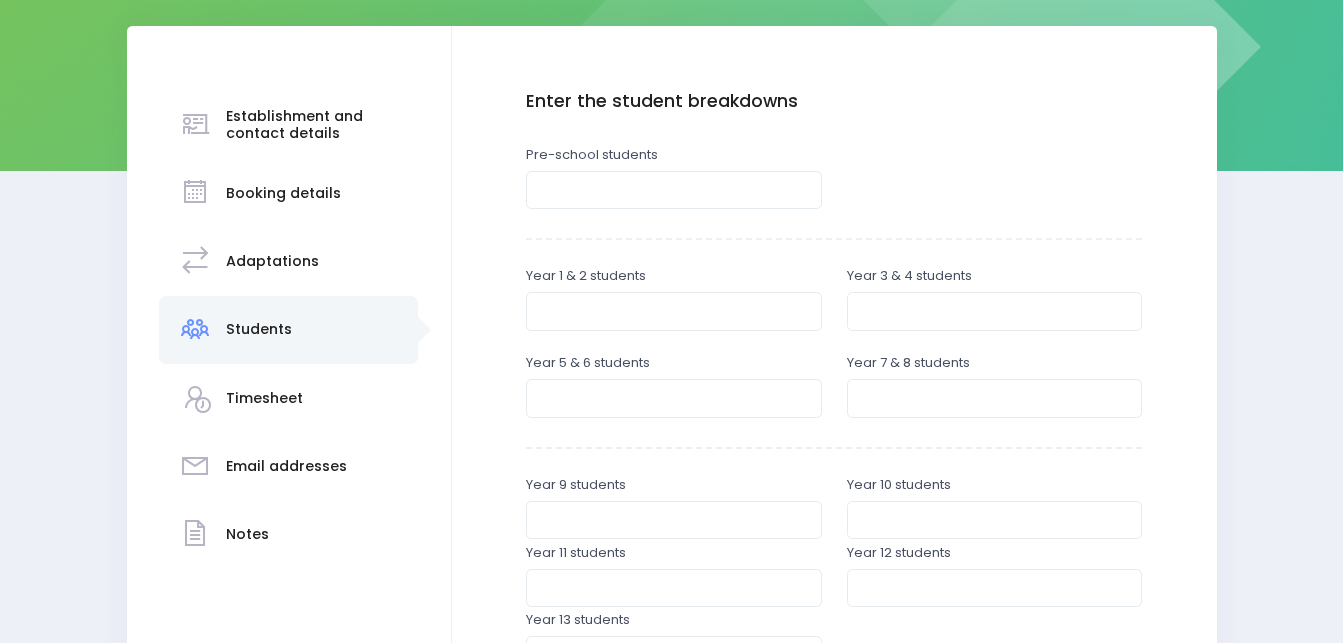 scroll, scrollTop: 200, scrollLeft: 0, axis: vertical 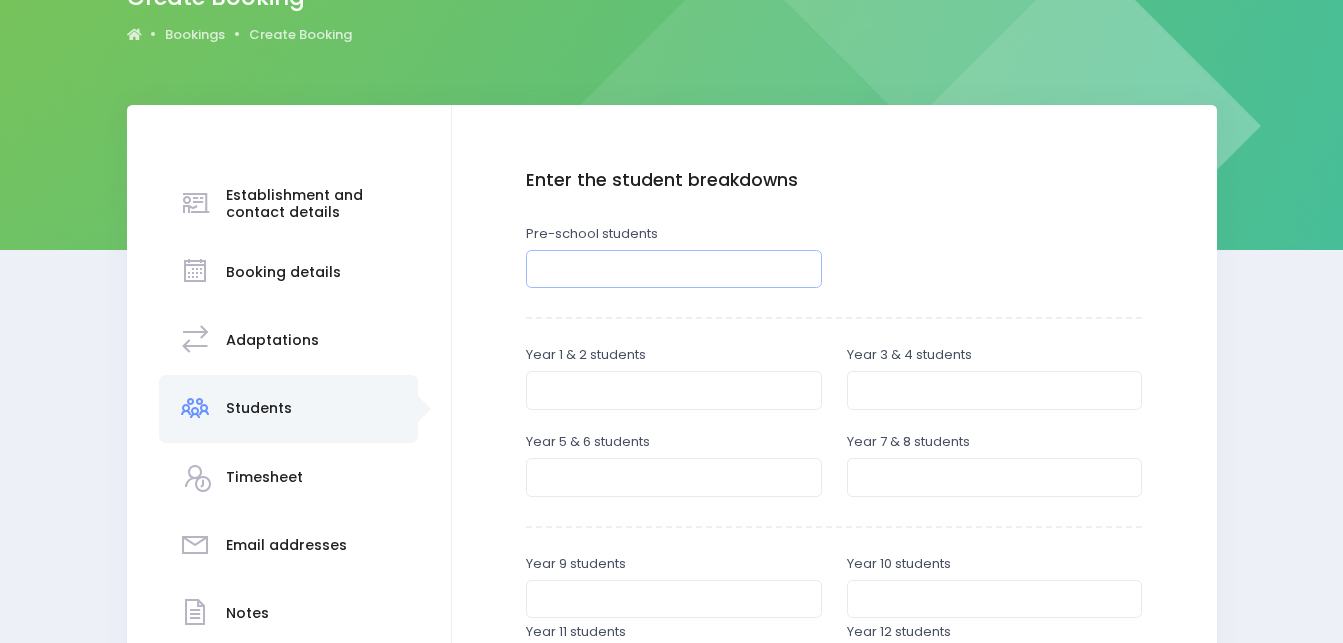 click at bounding box center (674, 269) 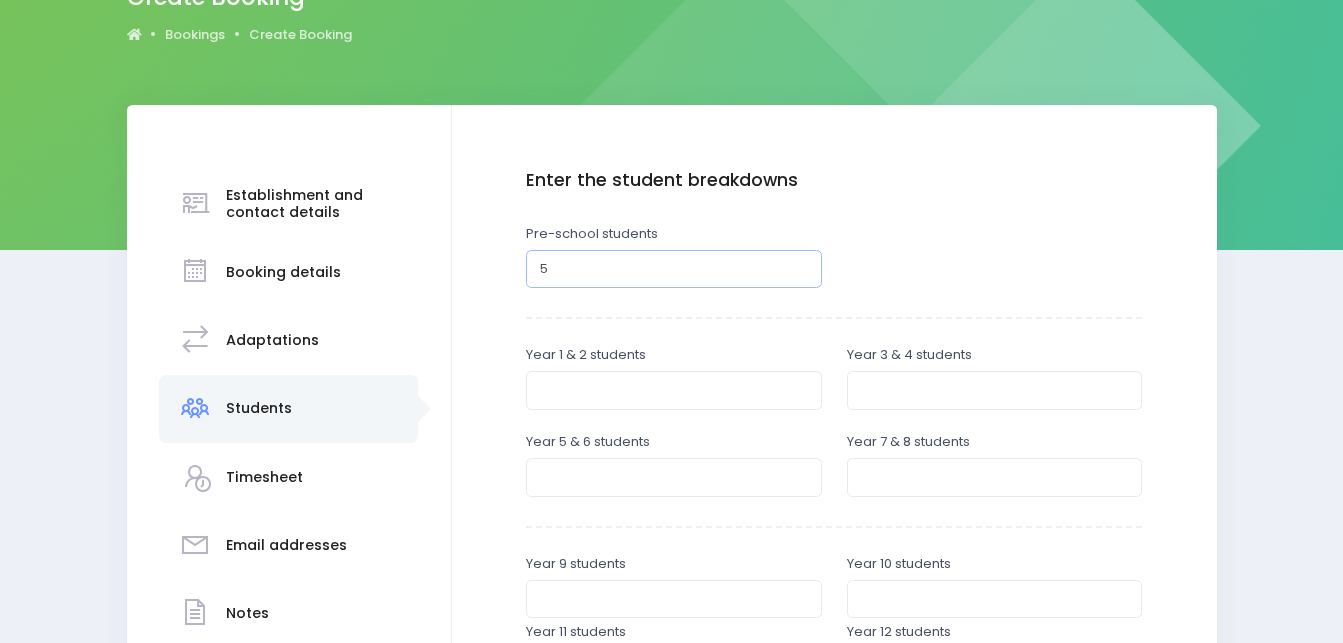 type on "50" 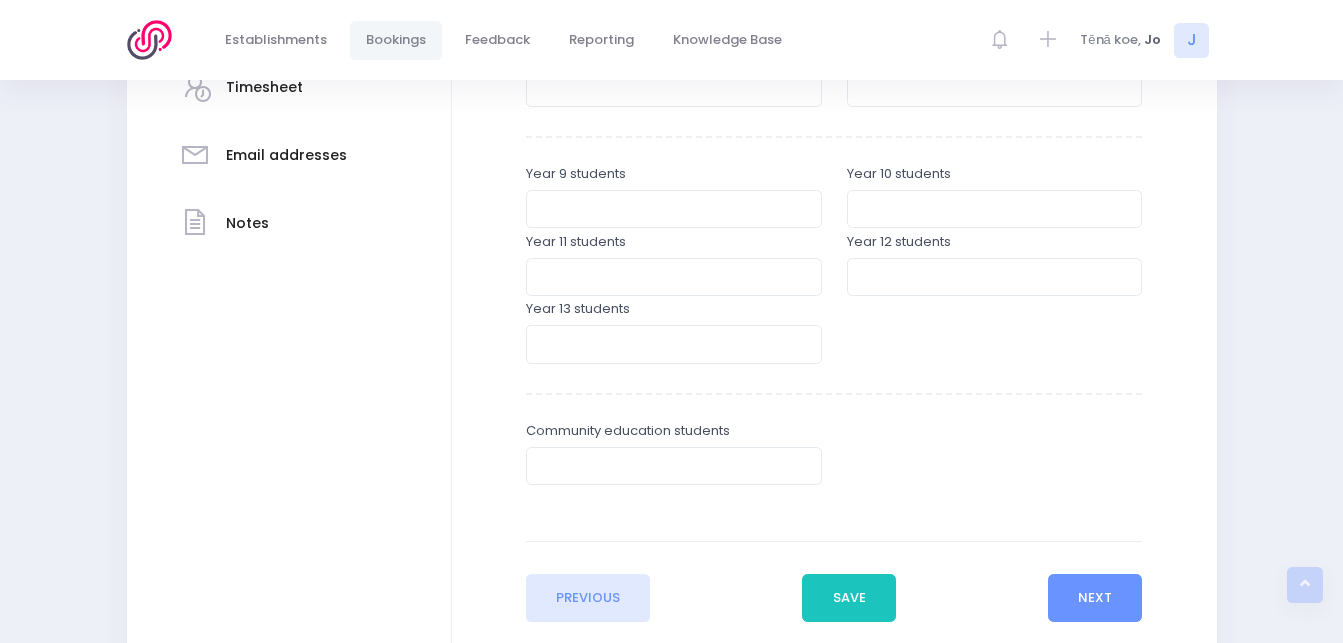 scroll, scrollTop: 617, scrollLeft: 0, axis: vertical 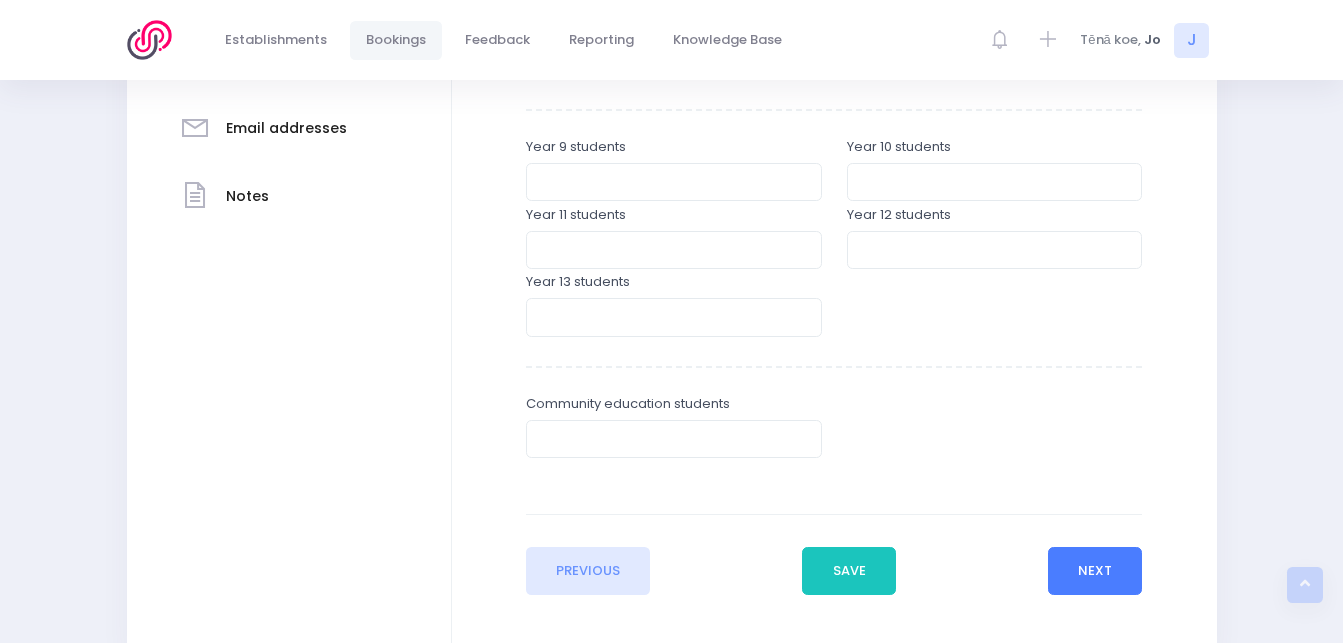click on "Next" at bounding box center [1095, 571] 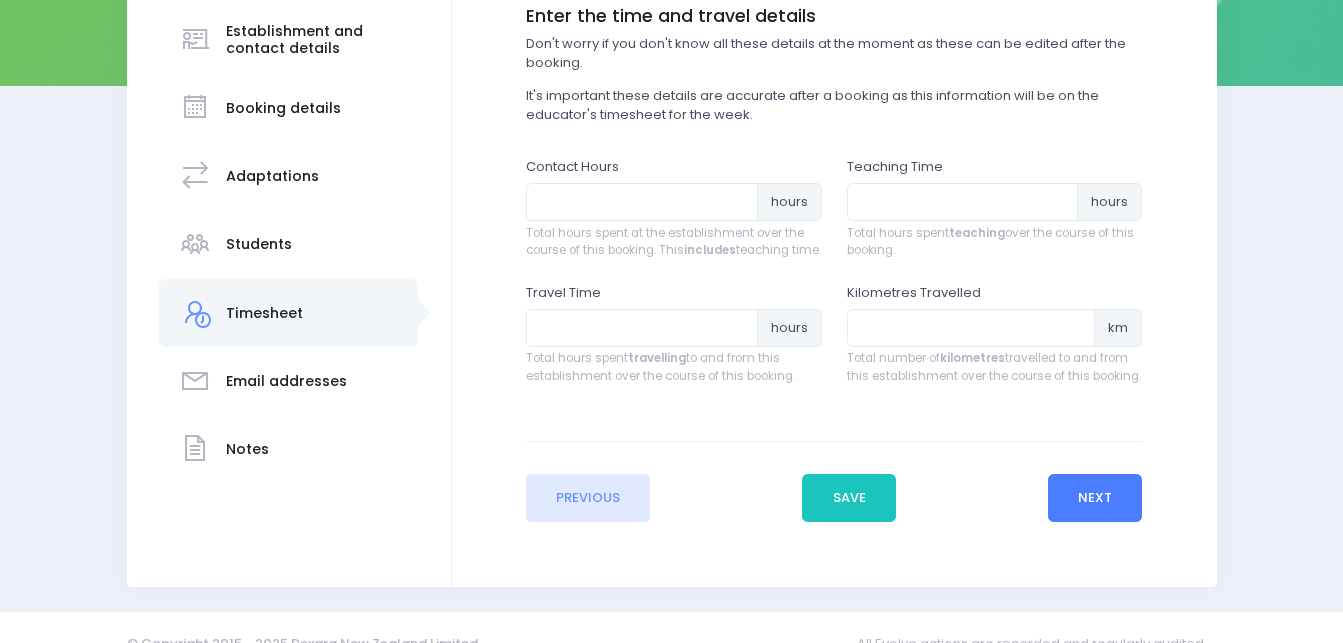 scroll, scrollTop: 415, scrollLeft: 0, axis: vertical 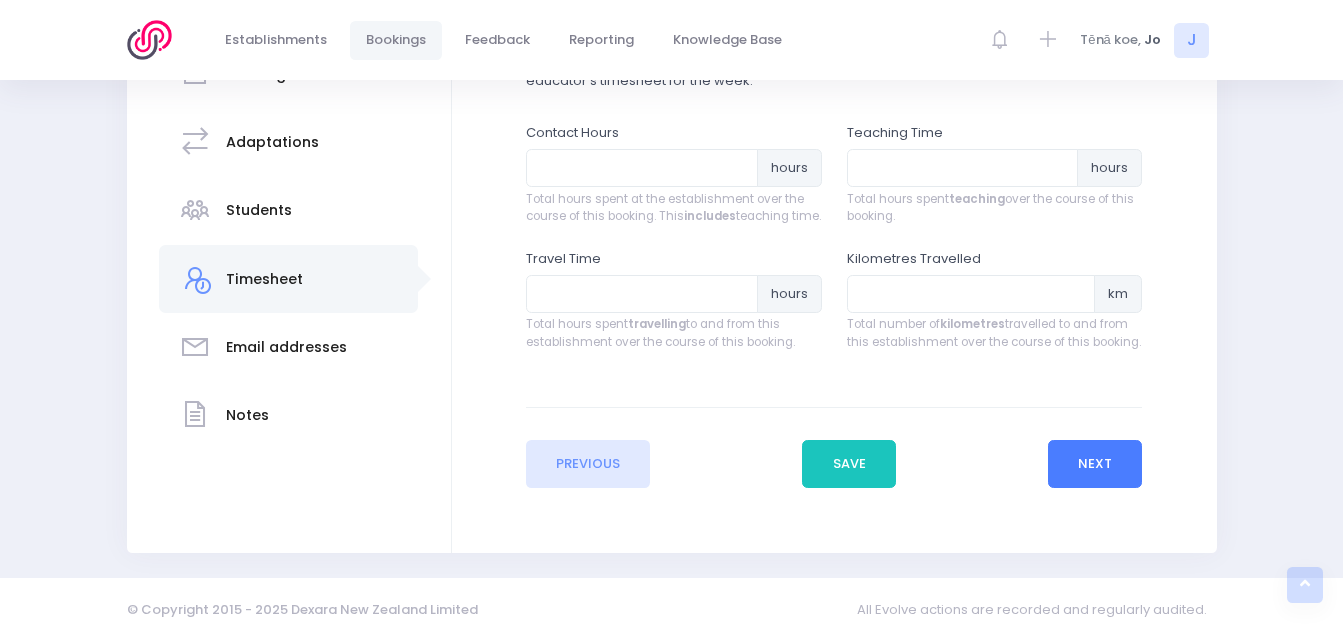 click on "Next" at bounding box center [1095, 464] 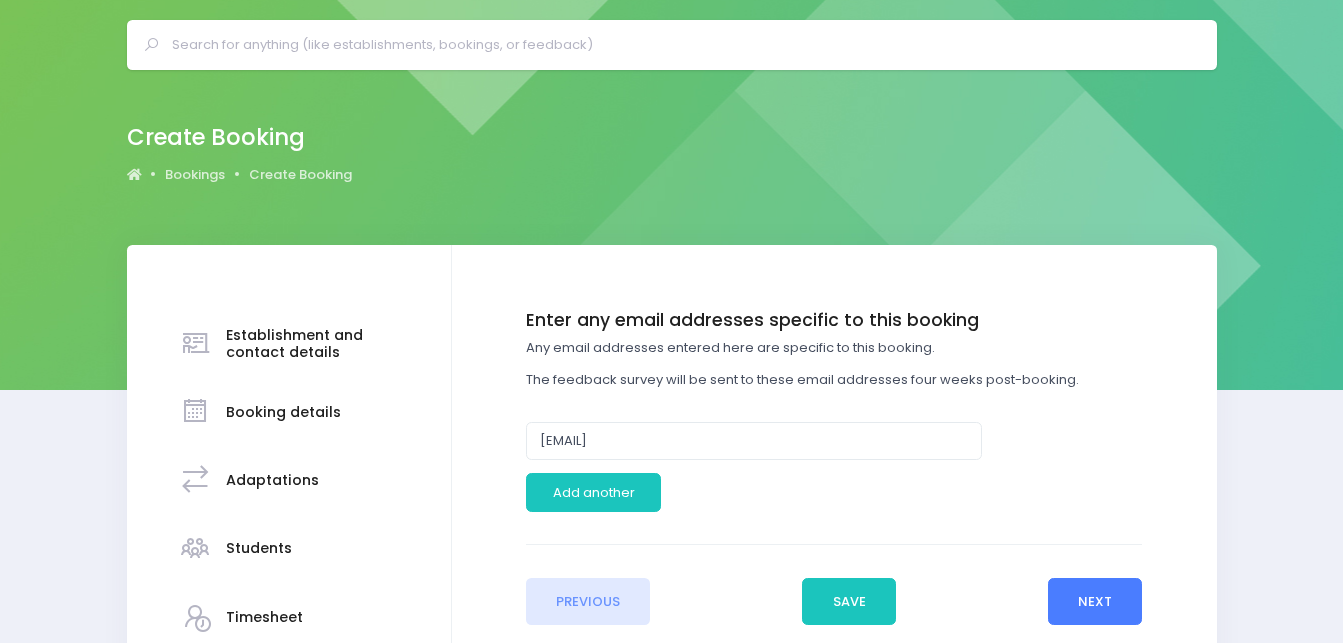 scroll, scrollTop: 0, scrollLeft: 0, axis: both 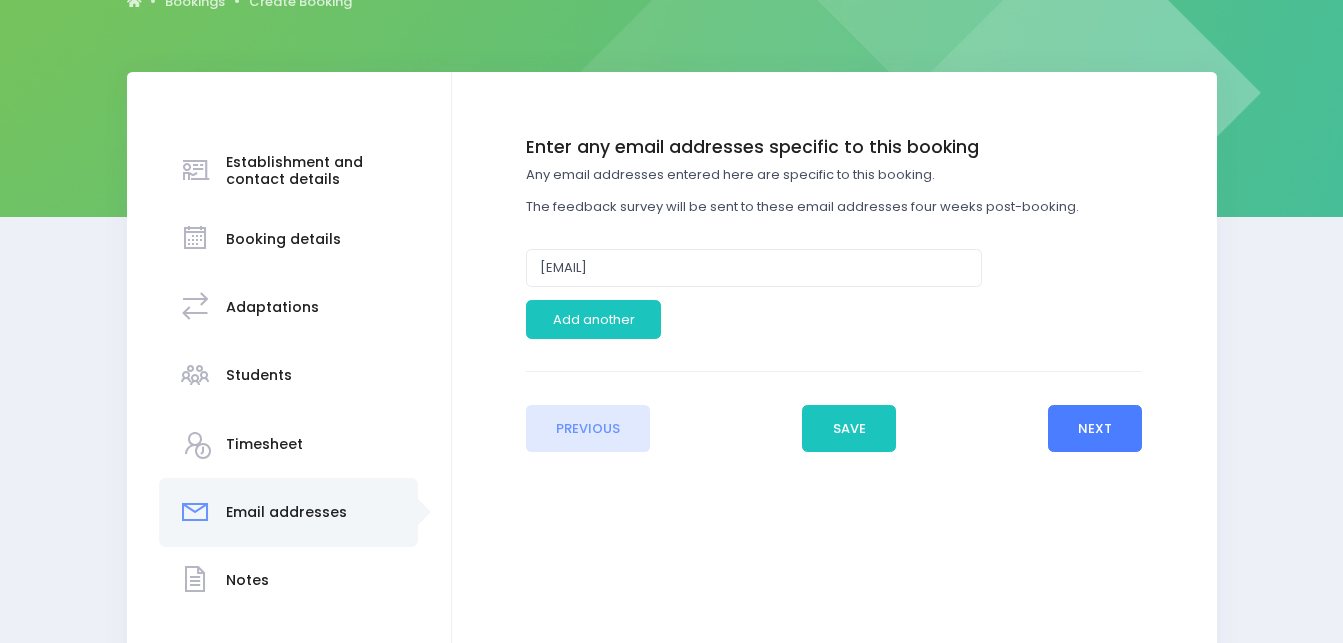 click on "Next" at bounding box center (1095, 429) 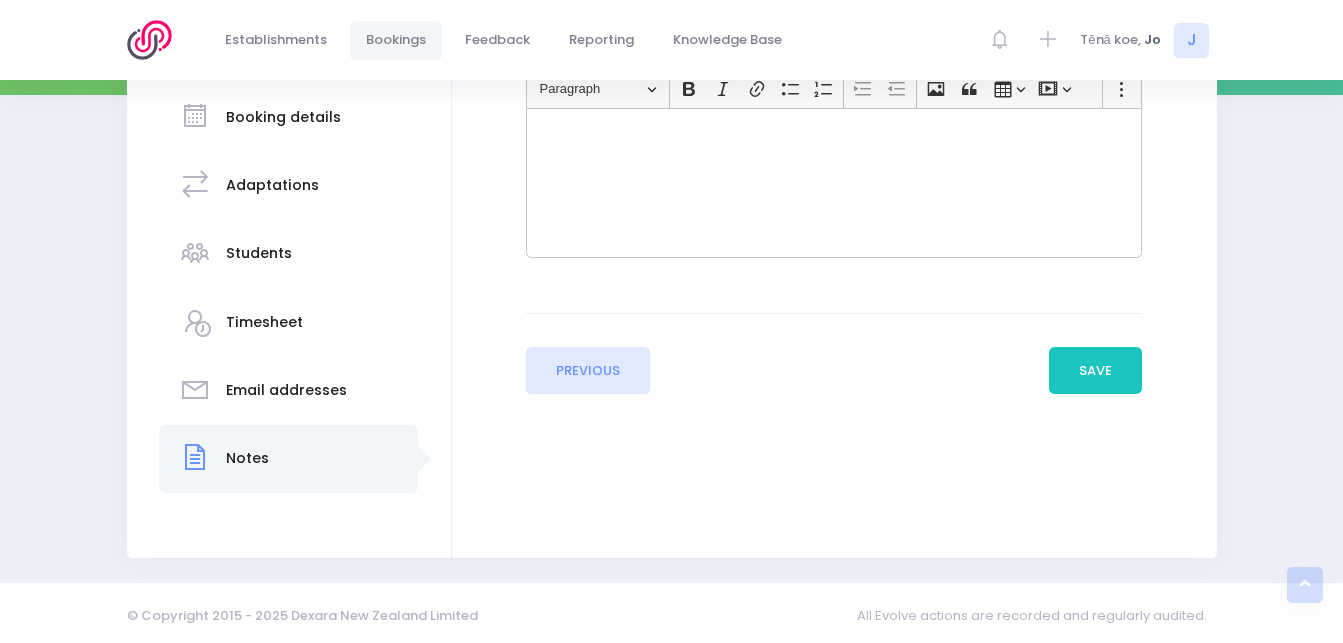 scroll, scrollTop: 360, scrollLeft: 0, axis: vertical 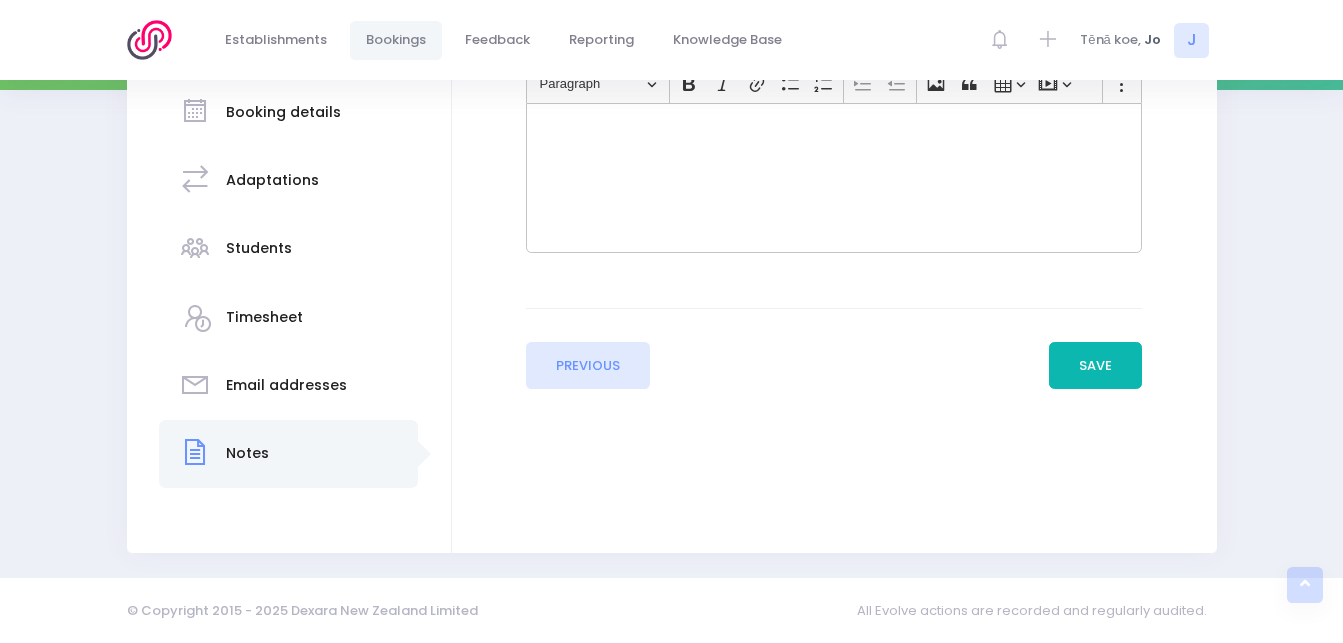 click on "Save" at bounding box center [1096, 366] 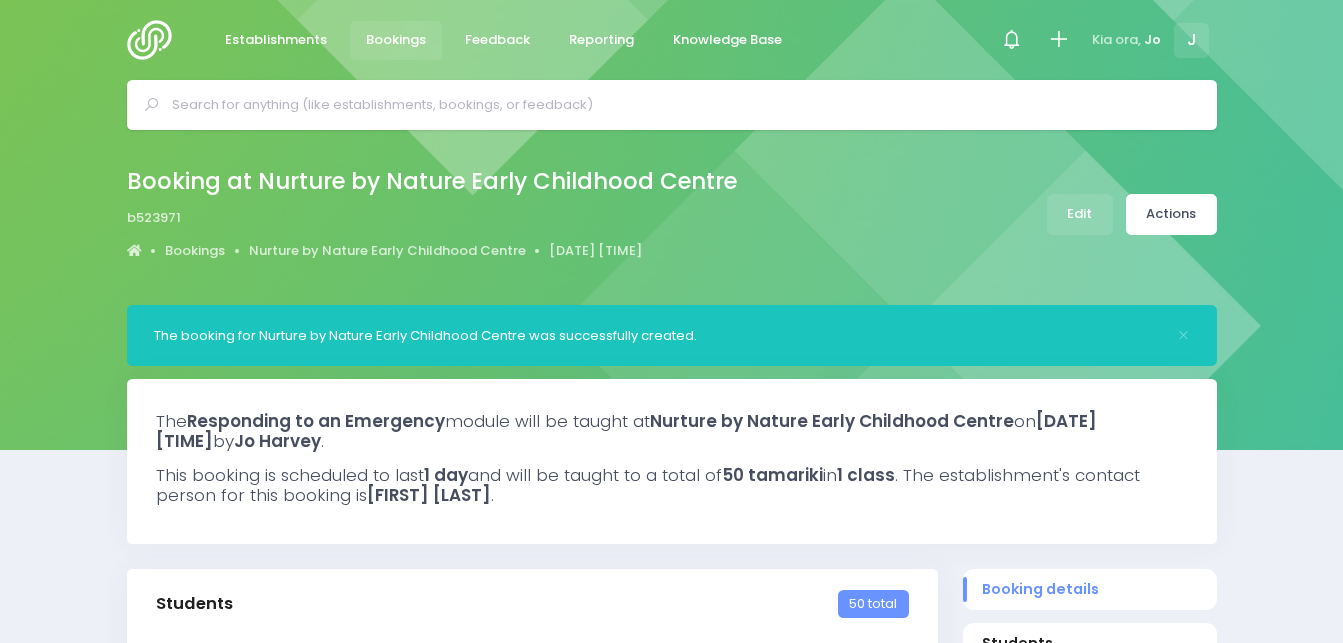 select on "5" 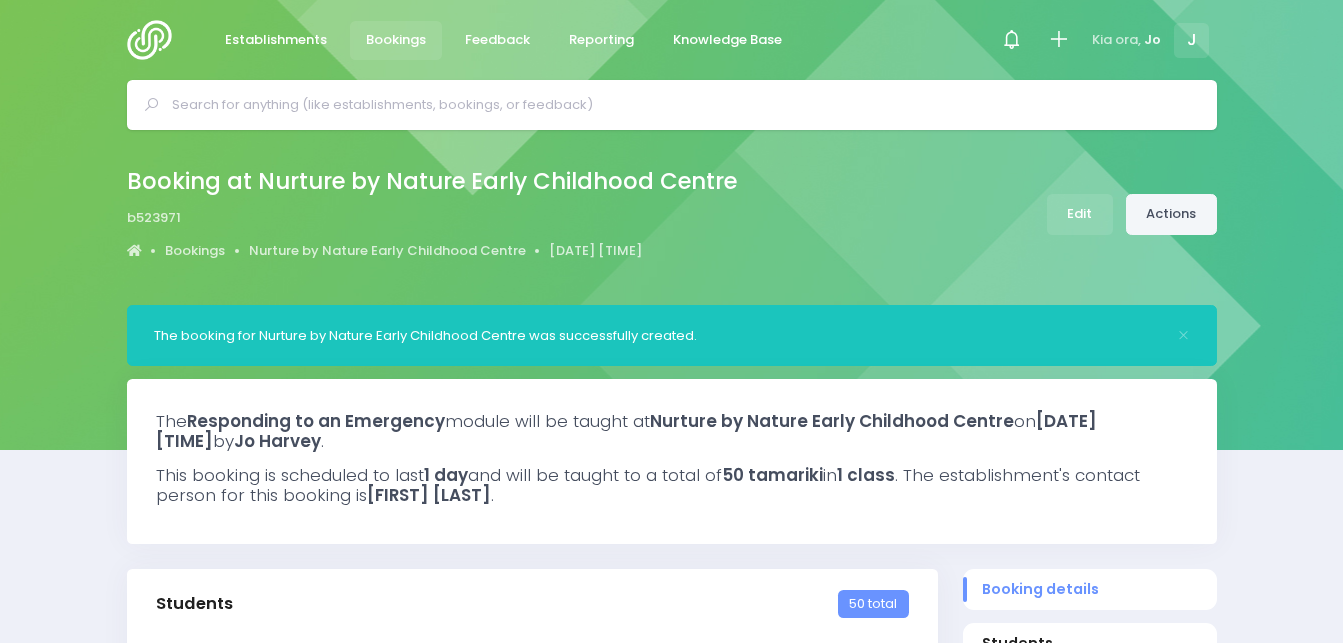 click on "Actions" at bounding box center (1171, 214) 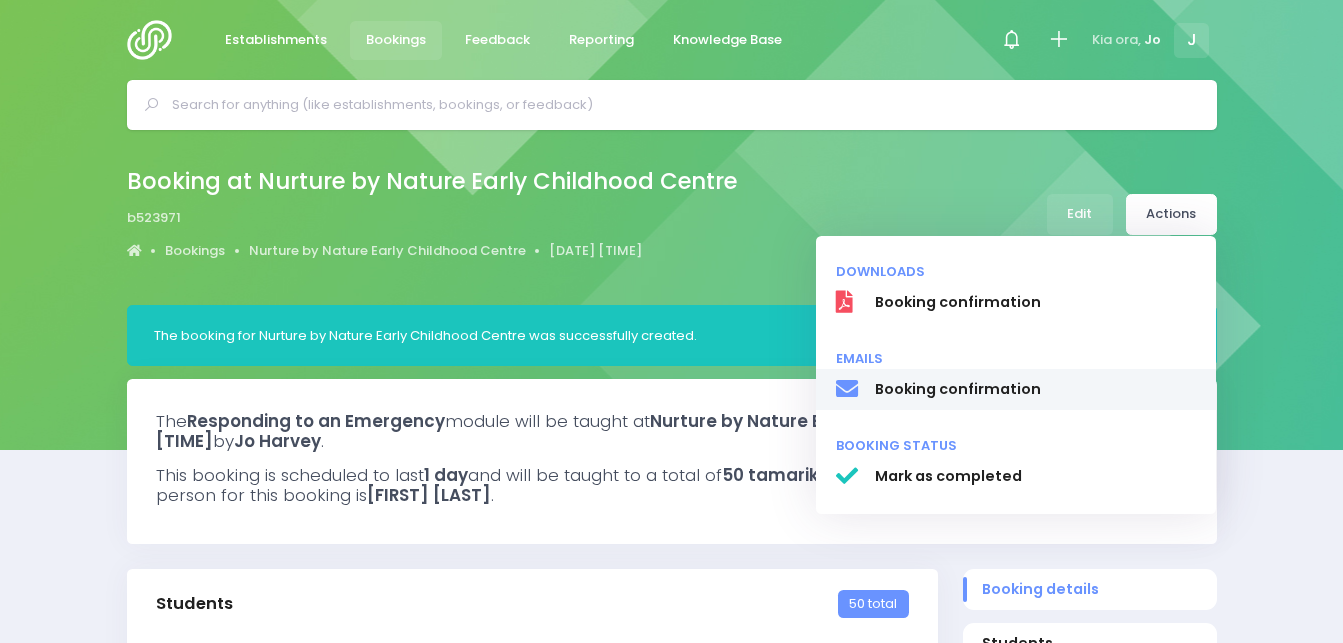 click on "Booking confirmation" at bounding box center [1035, 389] 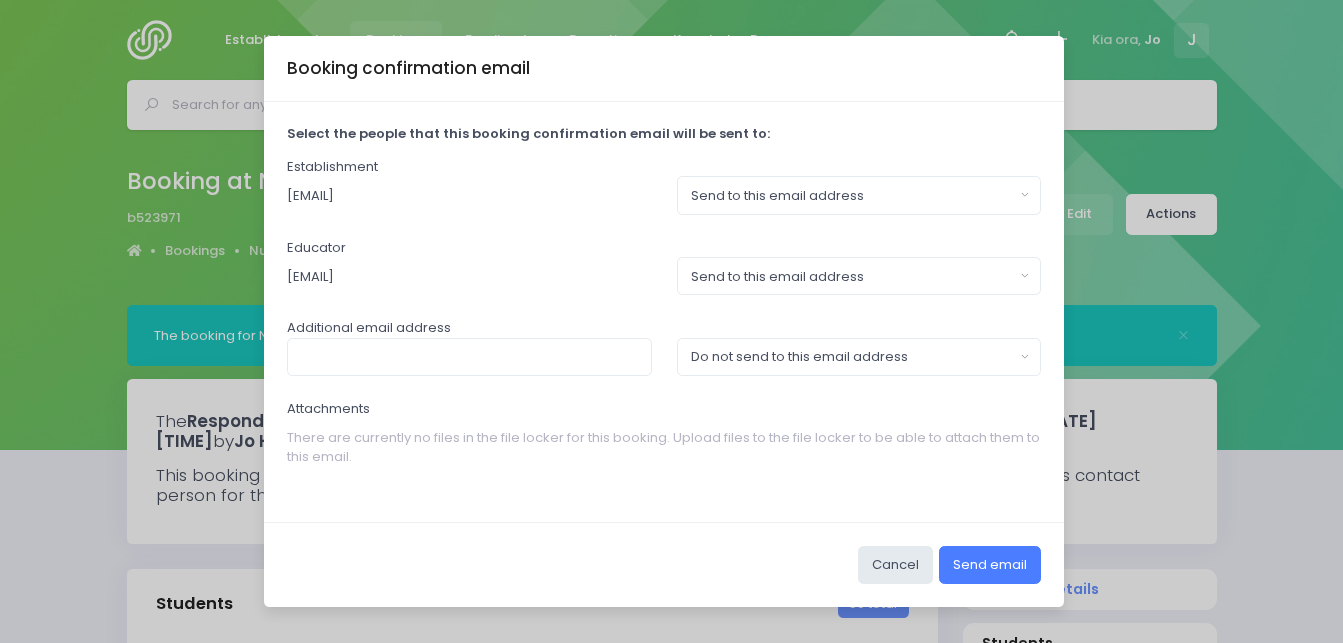 click on "Send email" at bounding box center (990, 565) 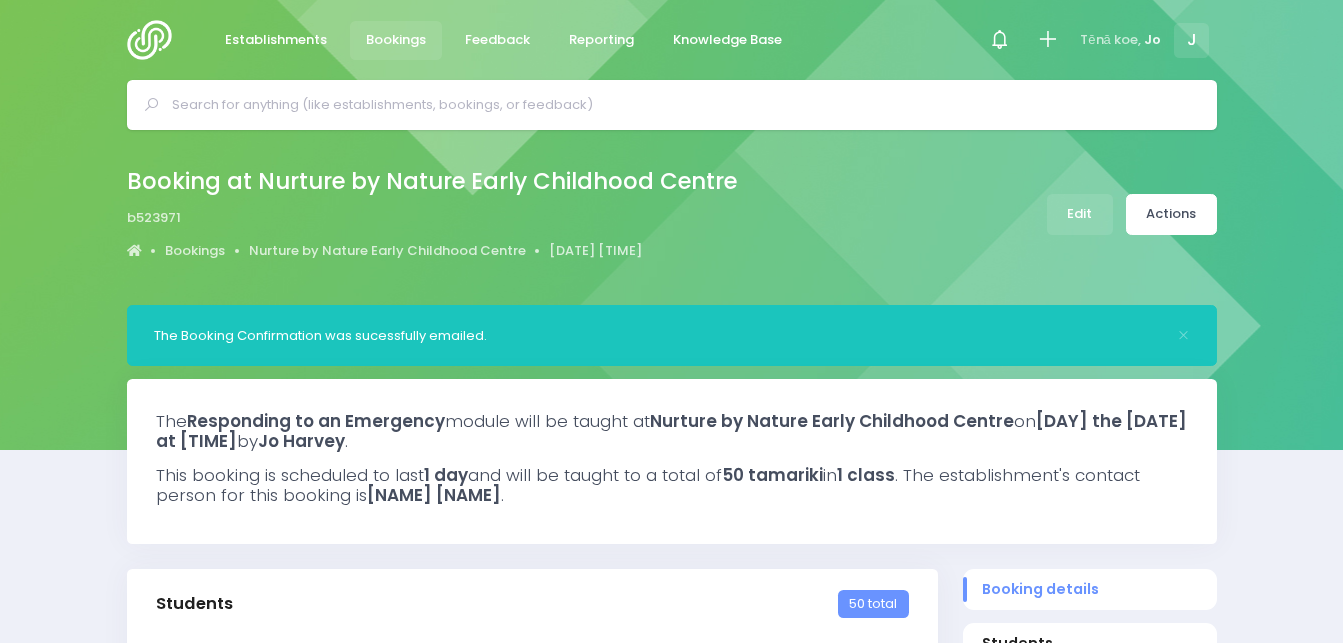 select on "5" 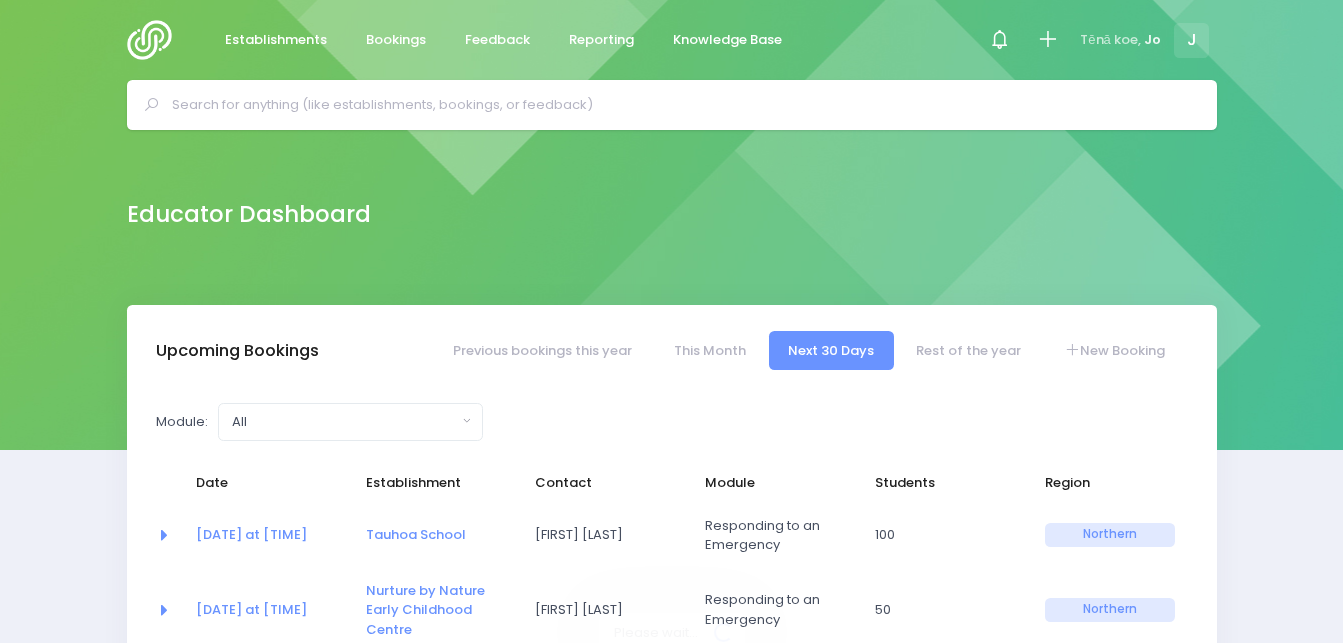 select on "5" 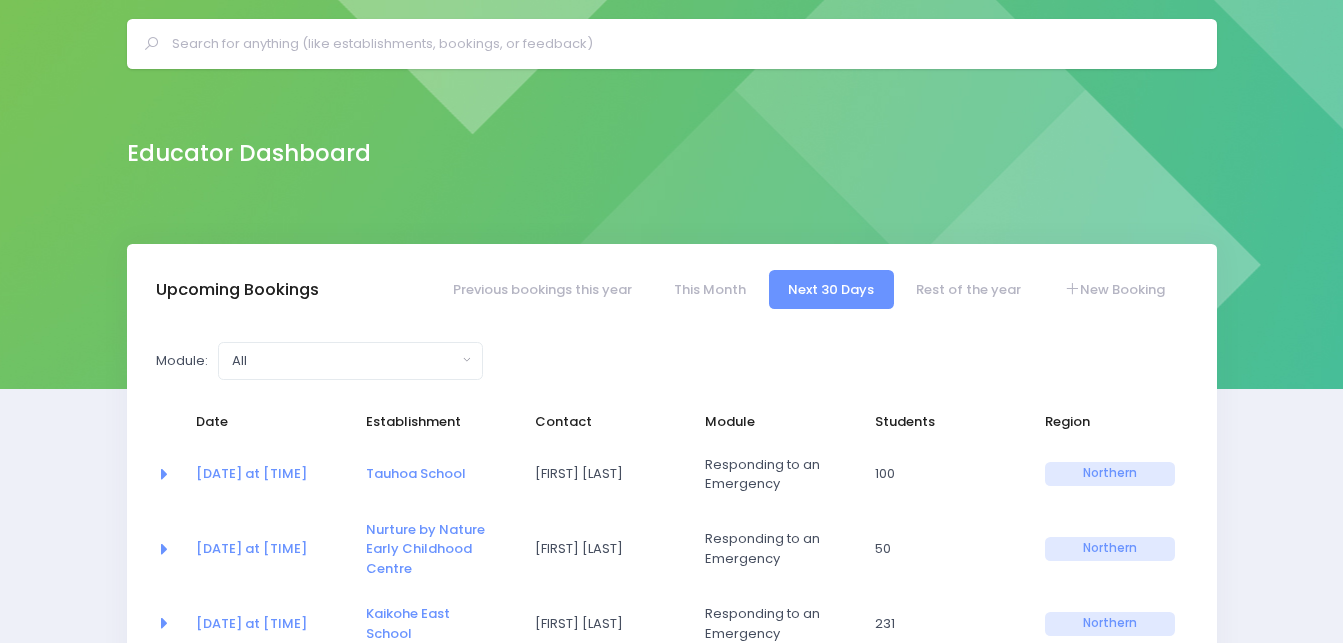 scroll, scrollTop: 0, scrollLeft: 0, axis: both 